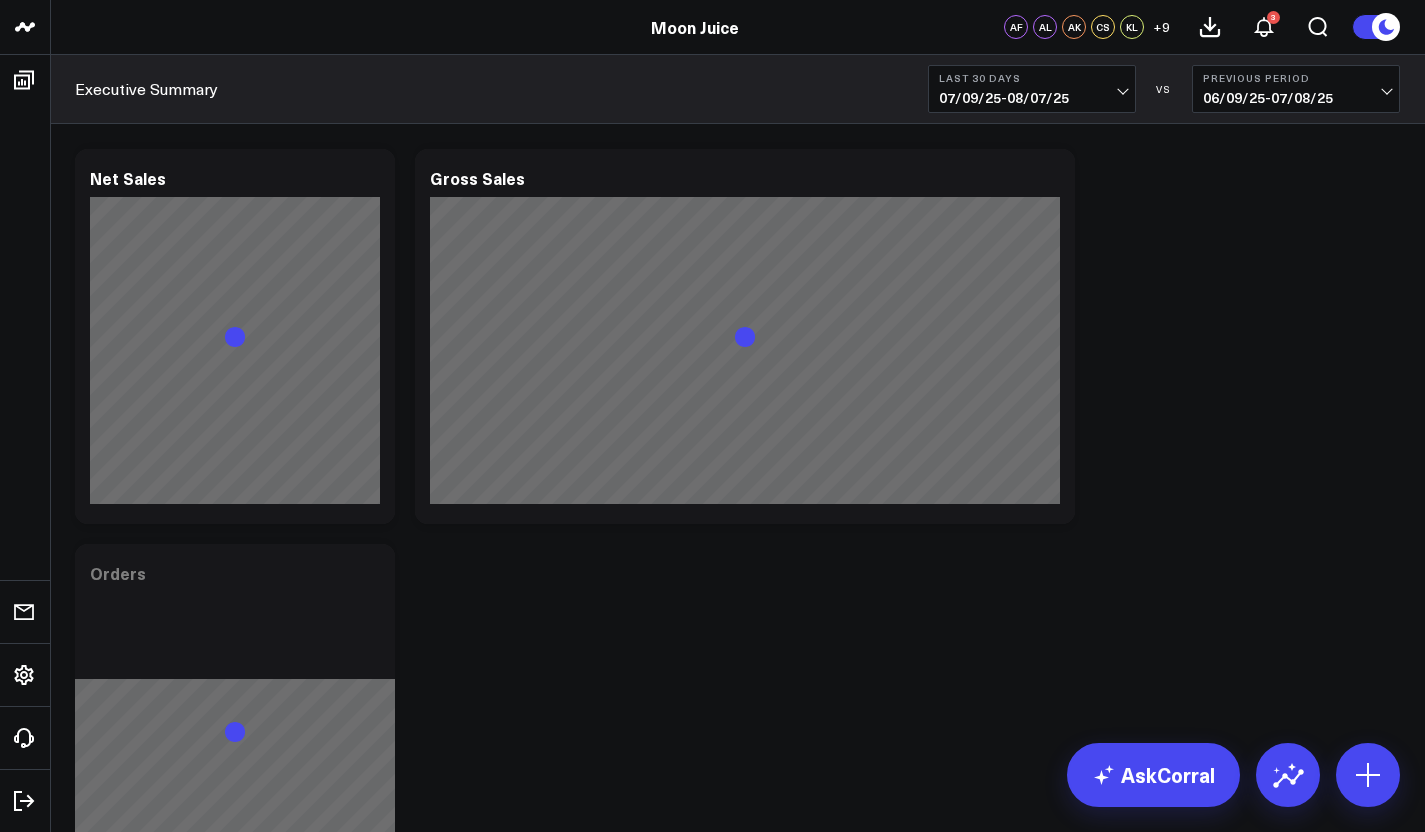 scroll, scrollTop: 0, scrollLeft: 0, axis: both 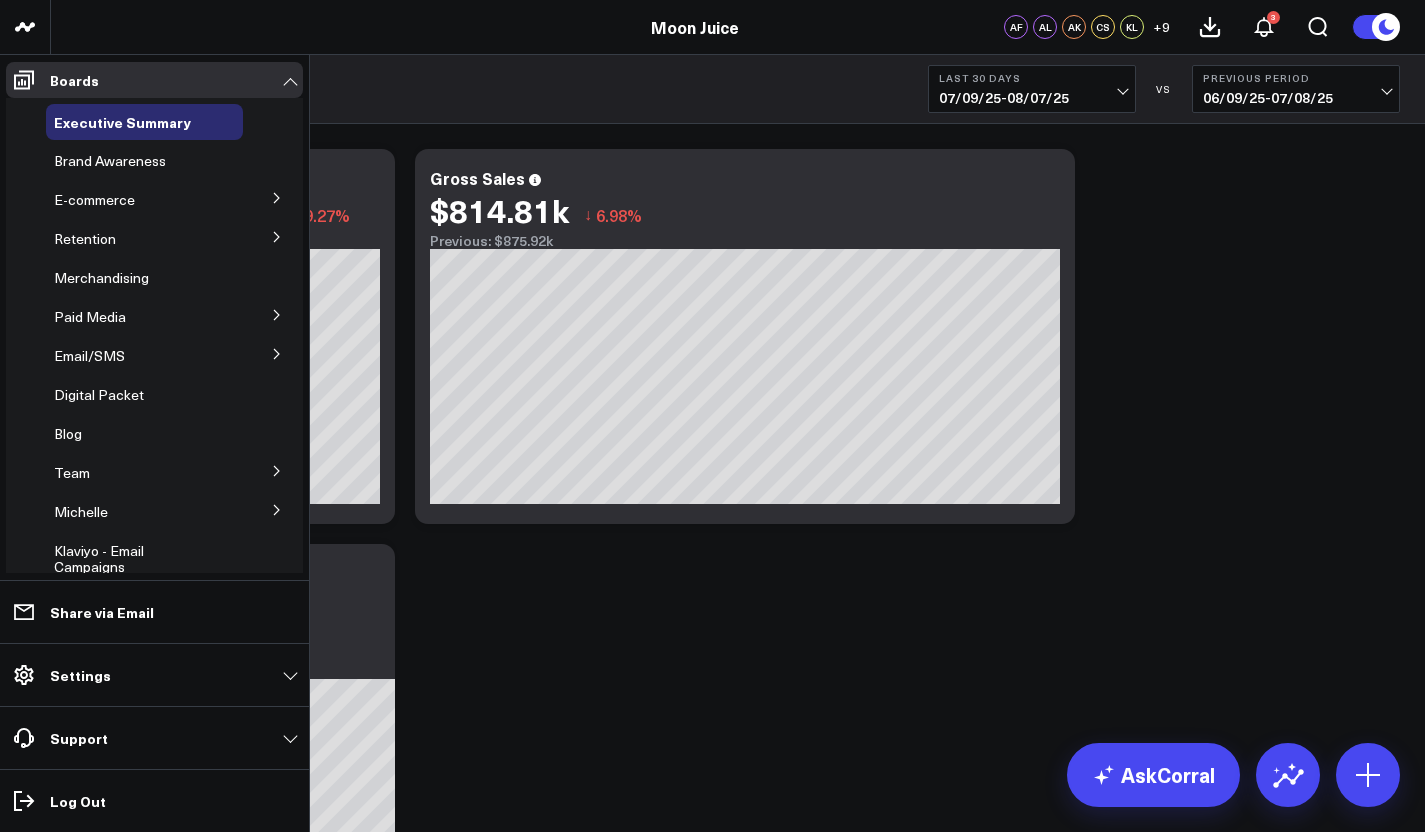 click at bounding box center [277, 353] 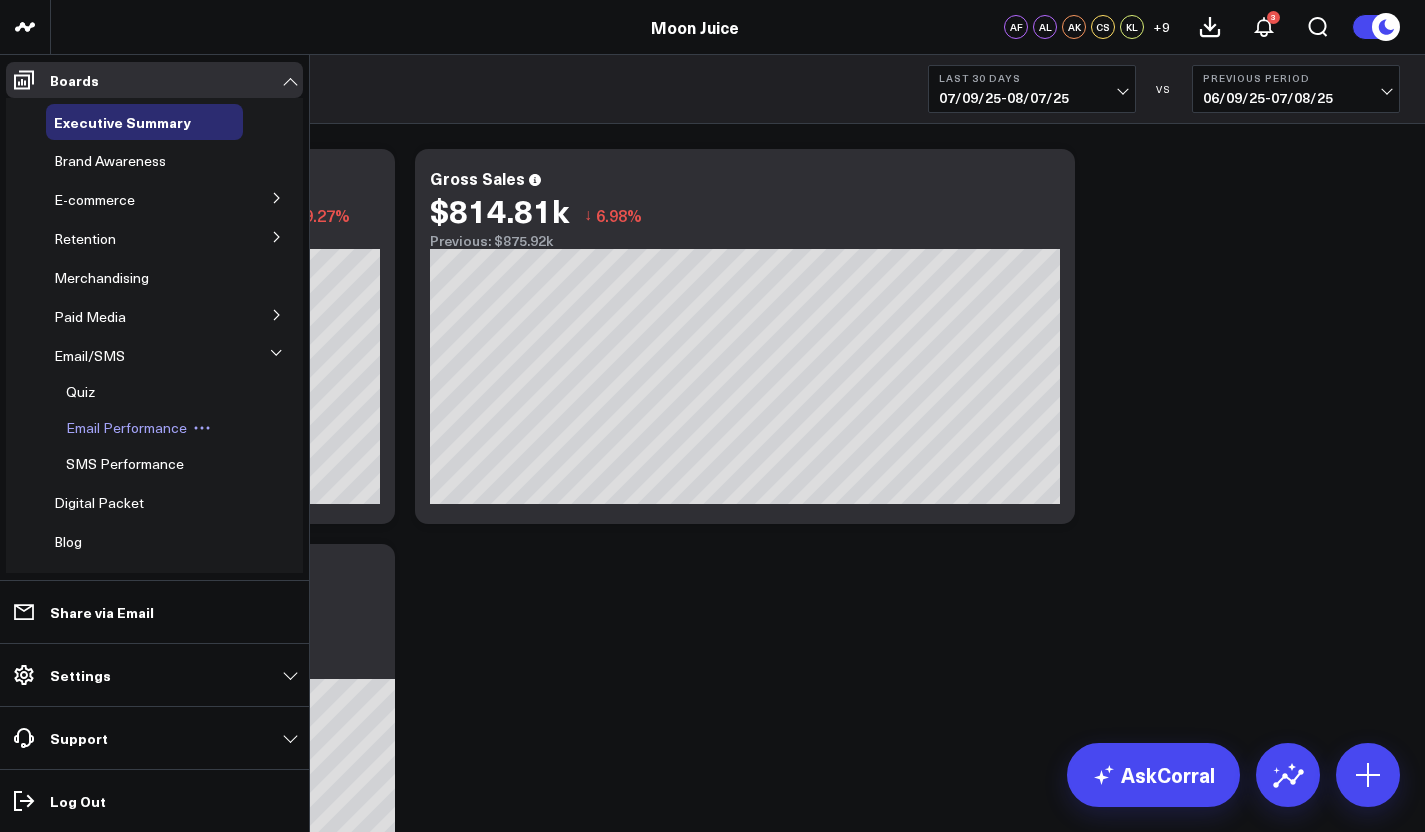click on "Email Performance" at bounding box center [126, 427] 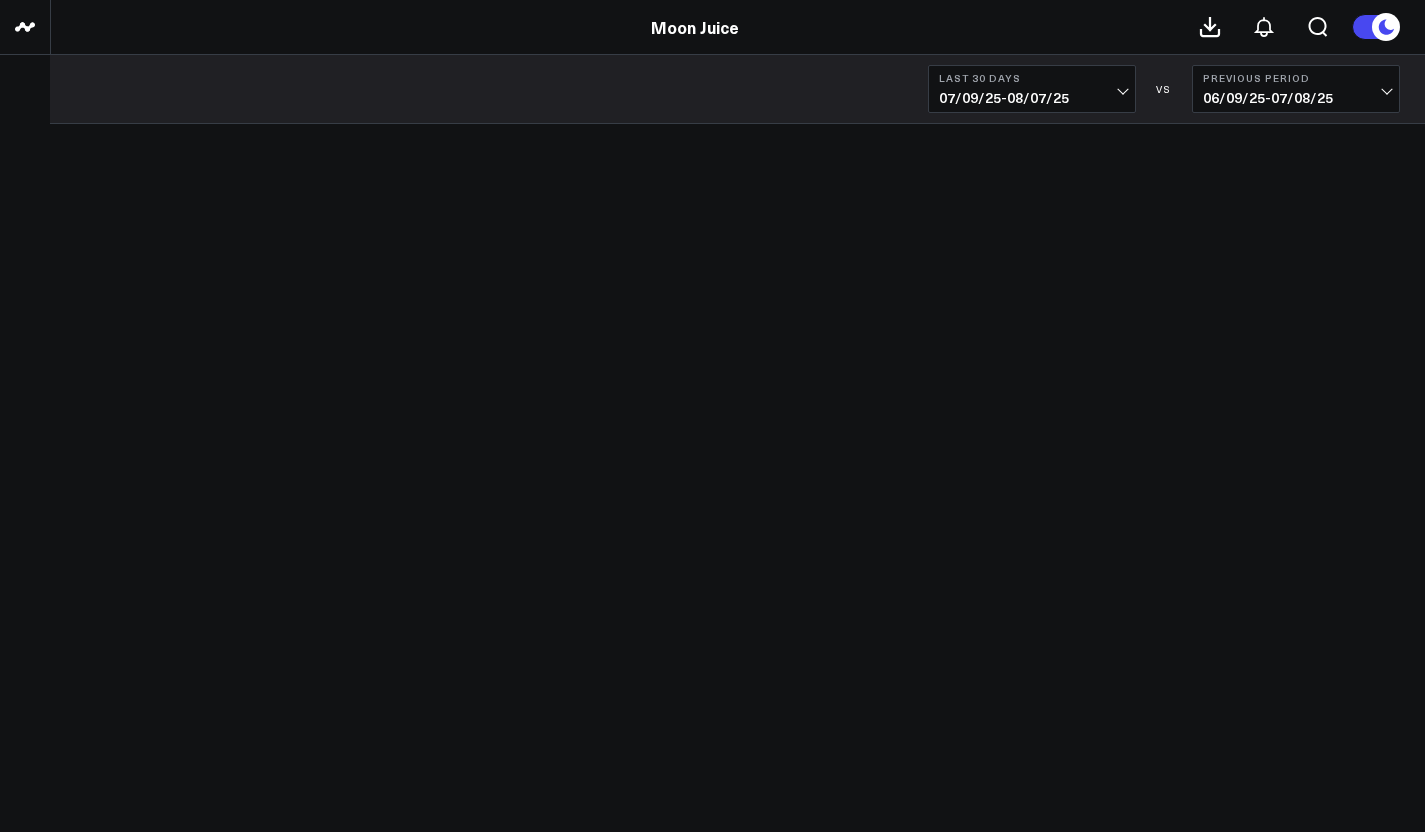 scroll, scrollTop: 0, scrollLeft: 0, axis: both 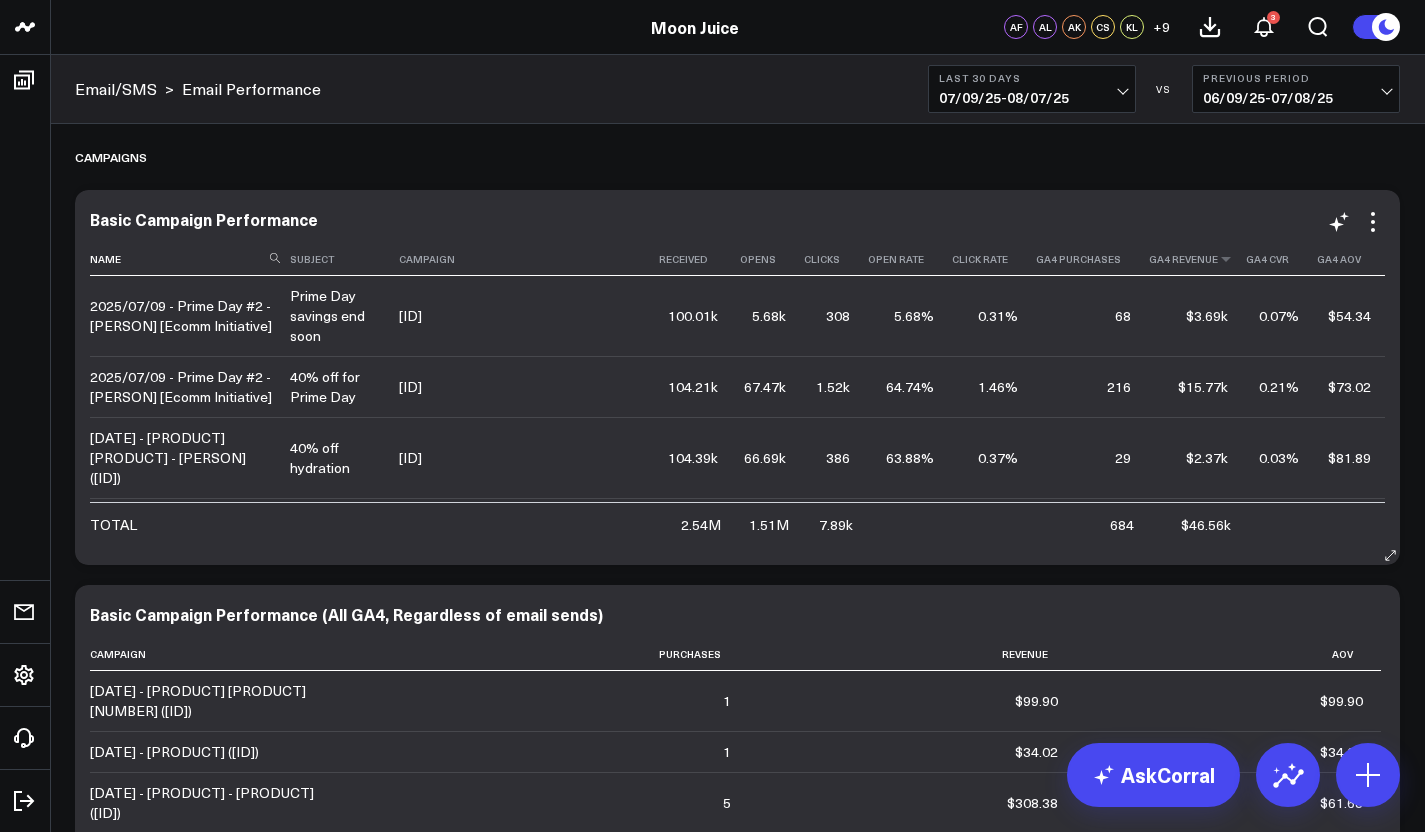 click on "Ga4 Revenue" at bounding box center (1197, 259) 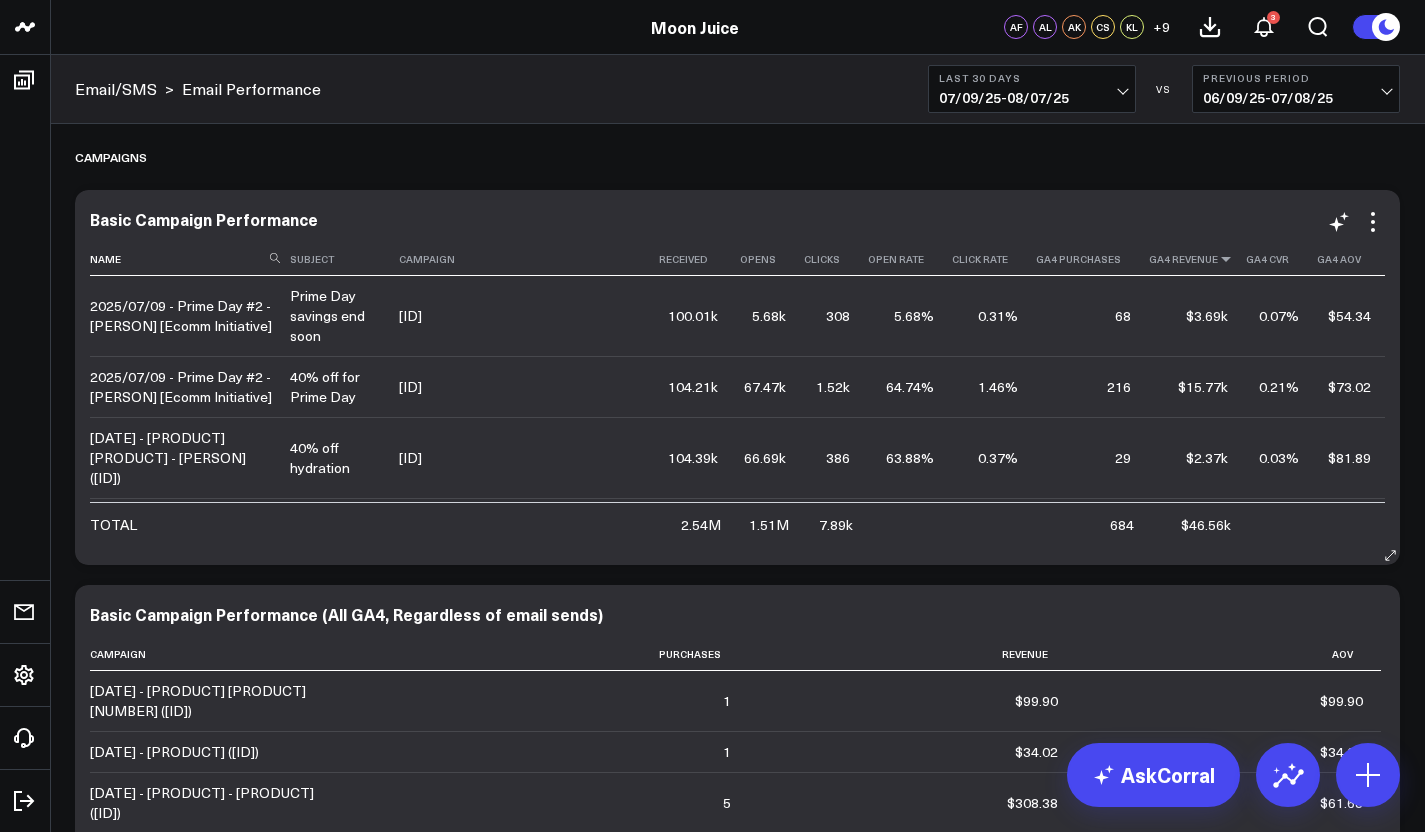 click at bounding box center [1226, 259] 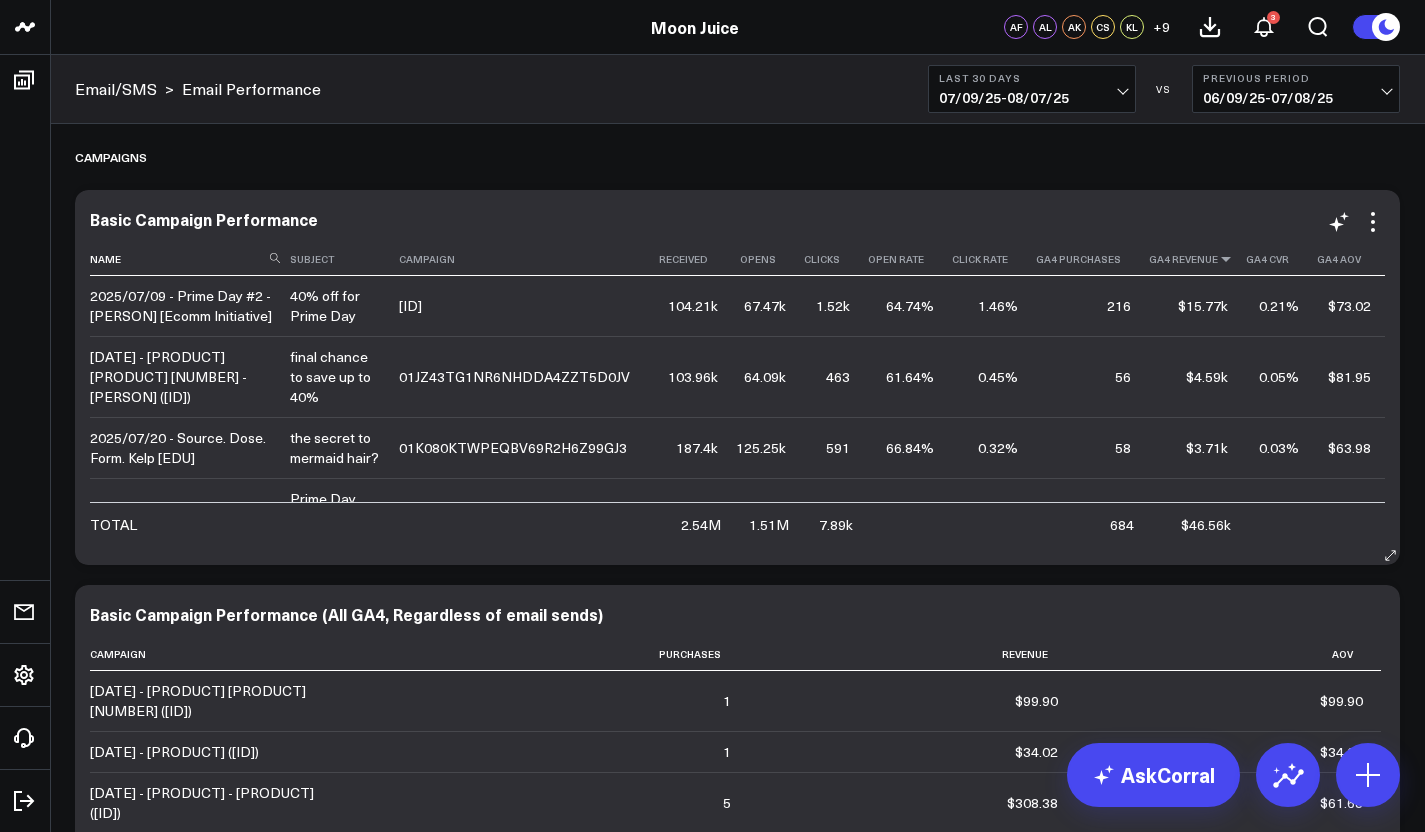 click at bounding box center (1226, 259) 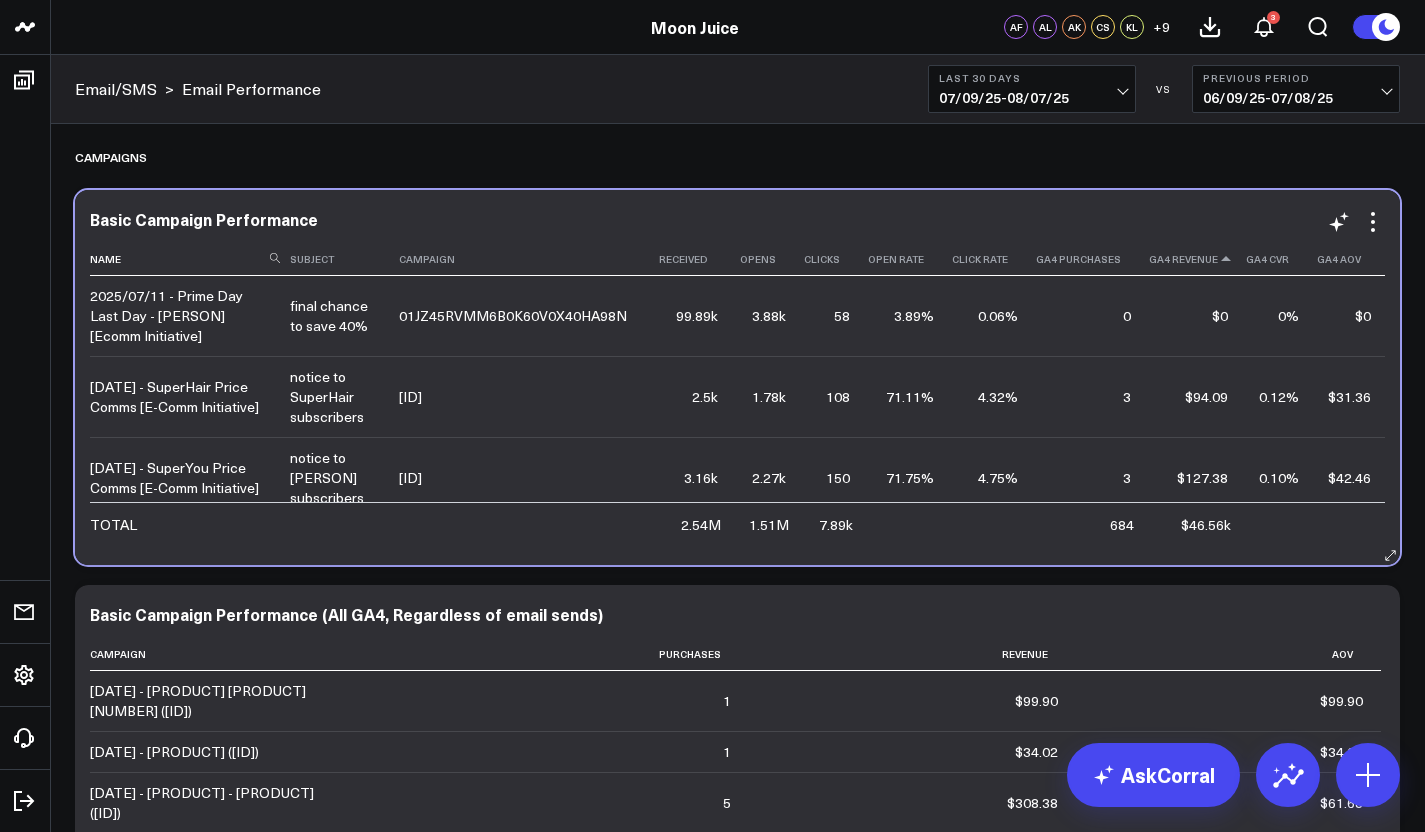 click on "Ga4 Revenue" at bounding box center (1197, 259) 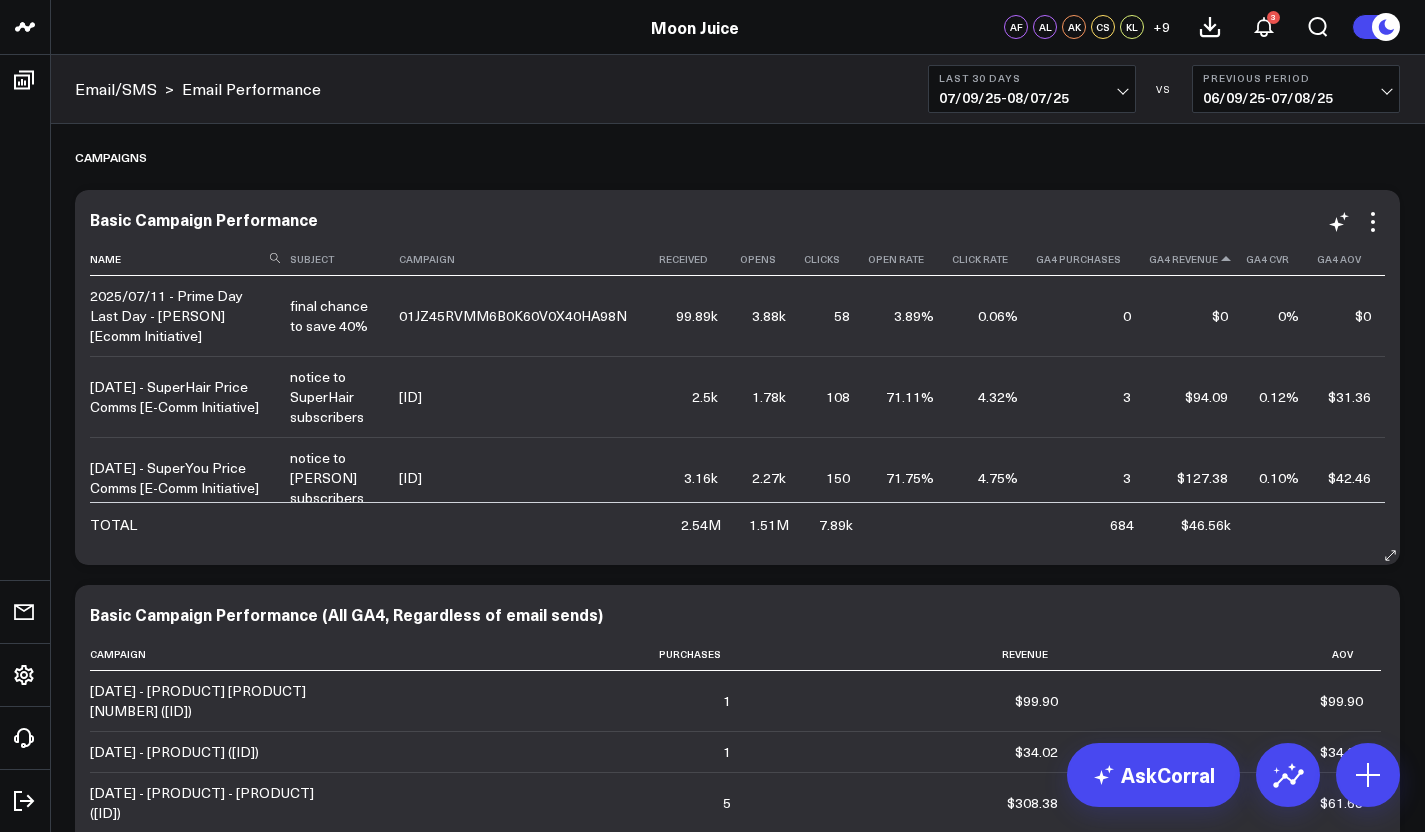 click at bounding box center (1226, 259) 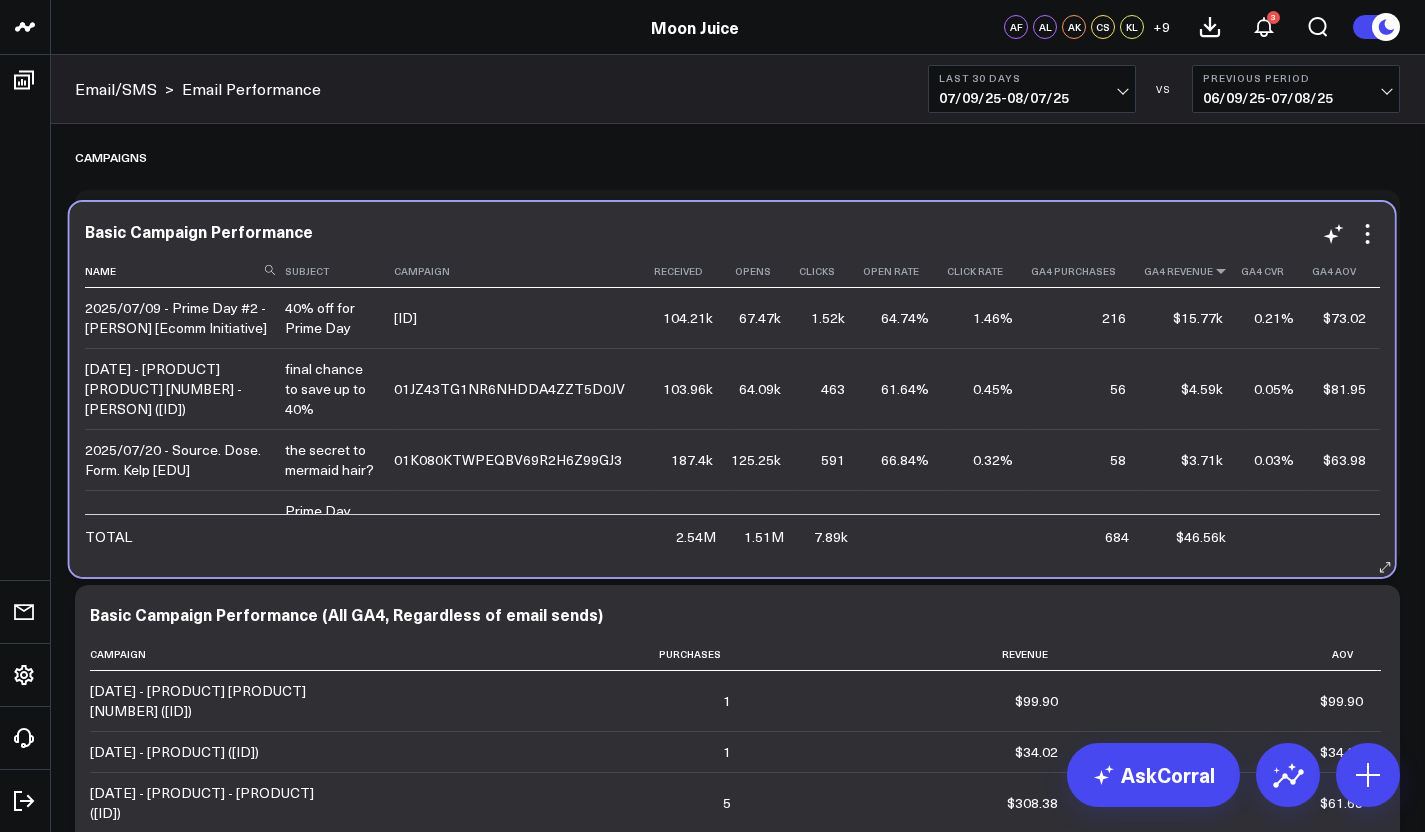 click at bounding box center (1221, 271) 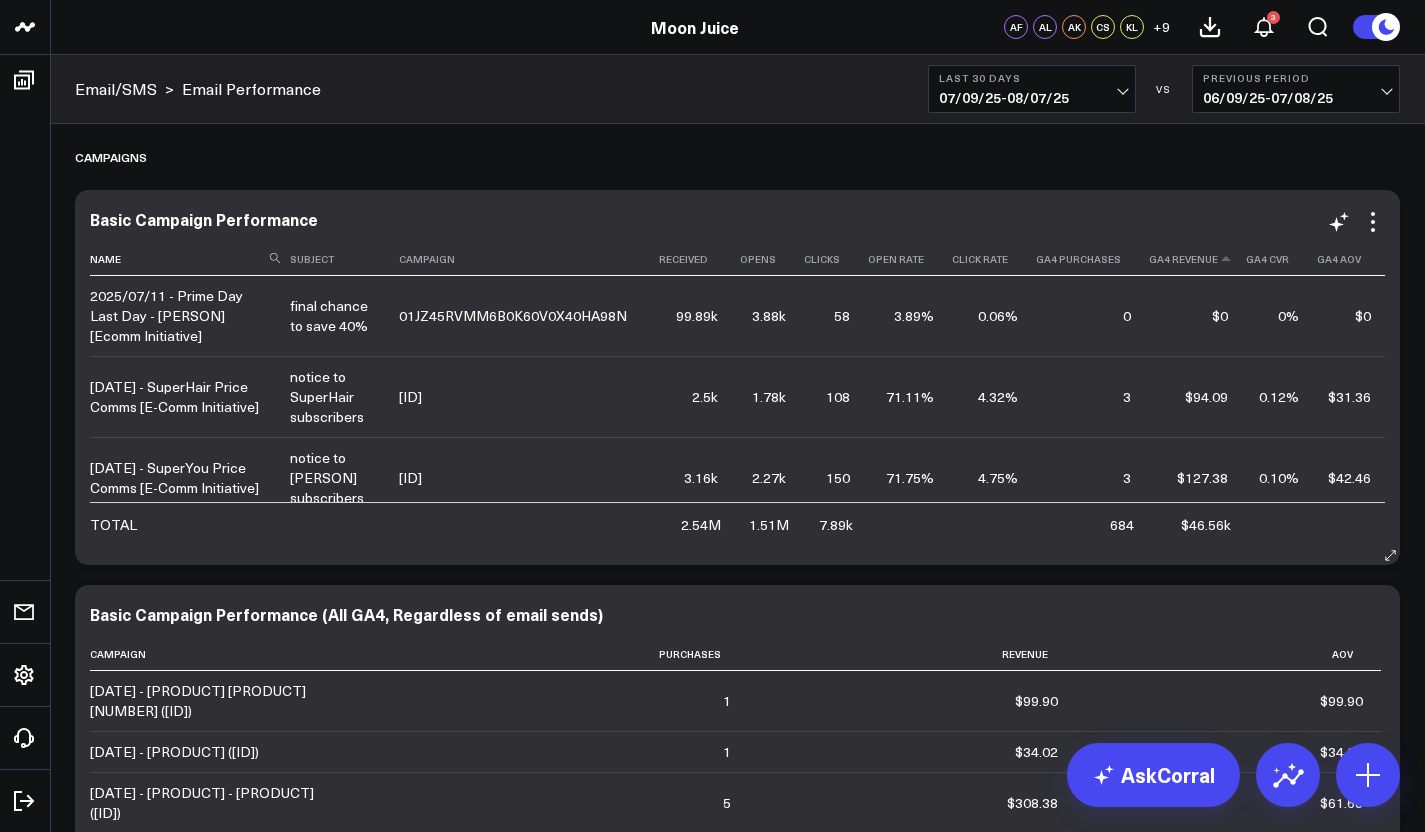 click on "Ga4 Revenue" at bounding box center (1197, 259) 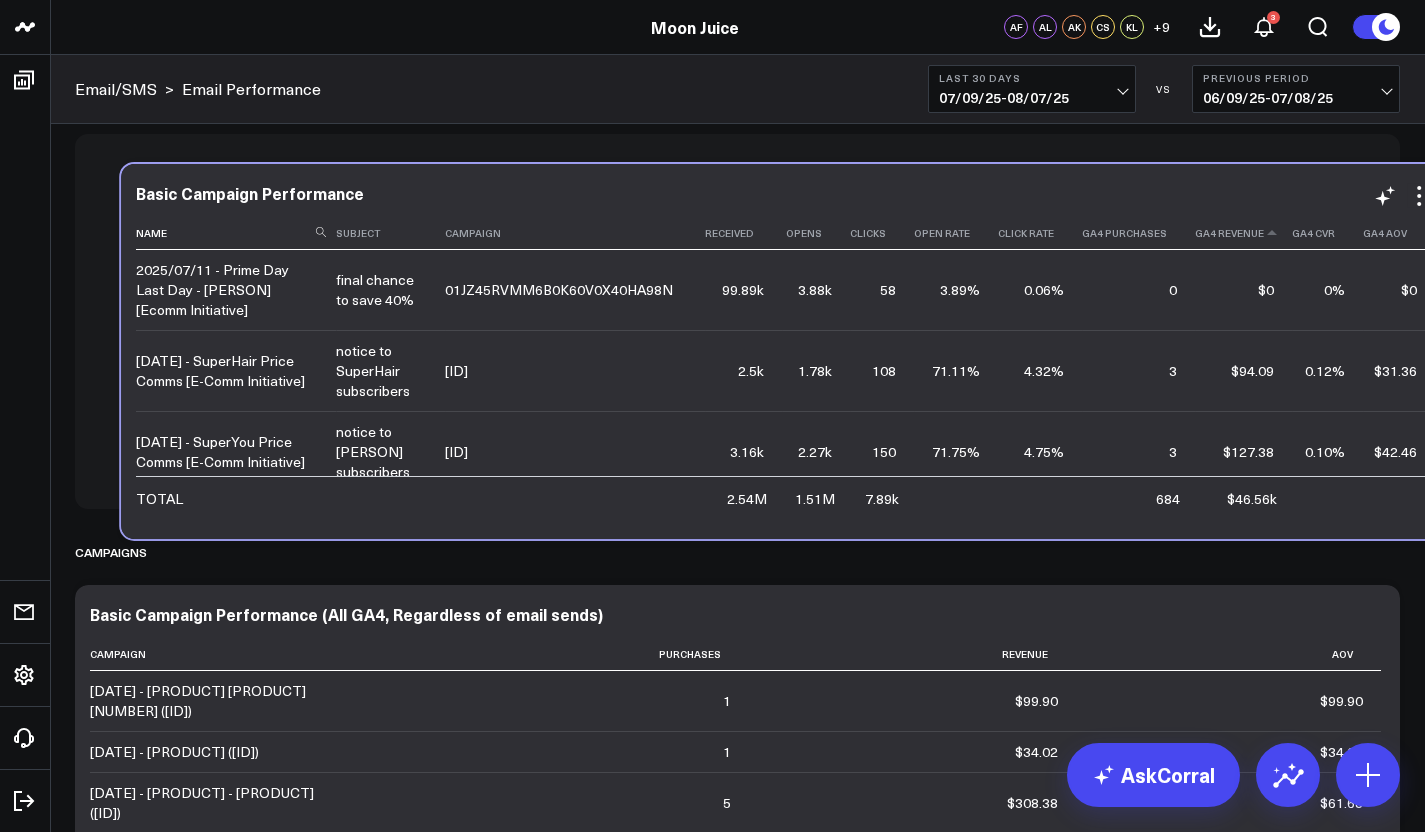 click on "Ga4 Revenue" at bounding box center (1243, 233) 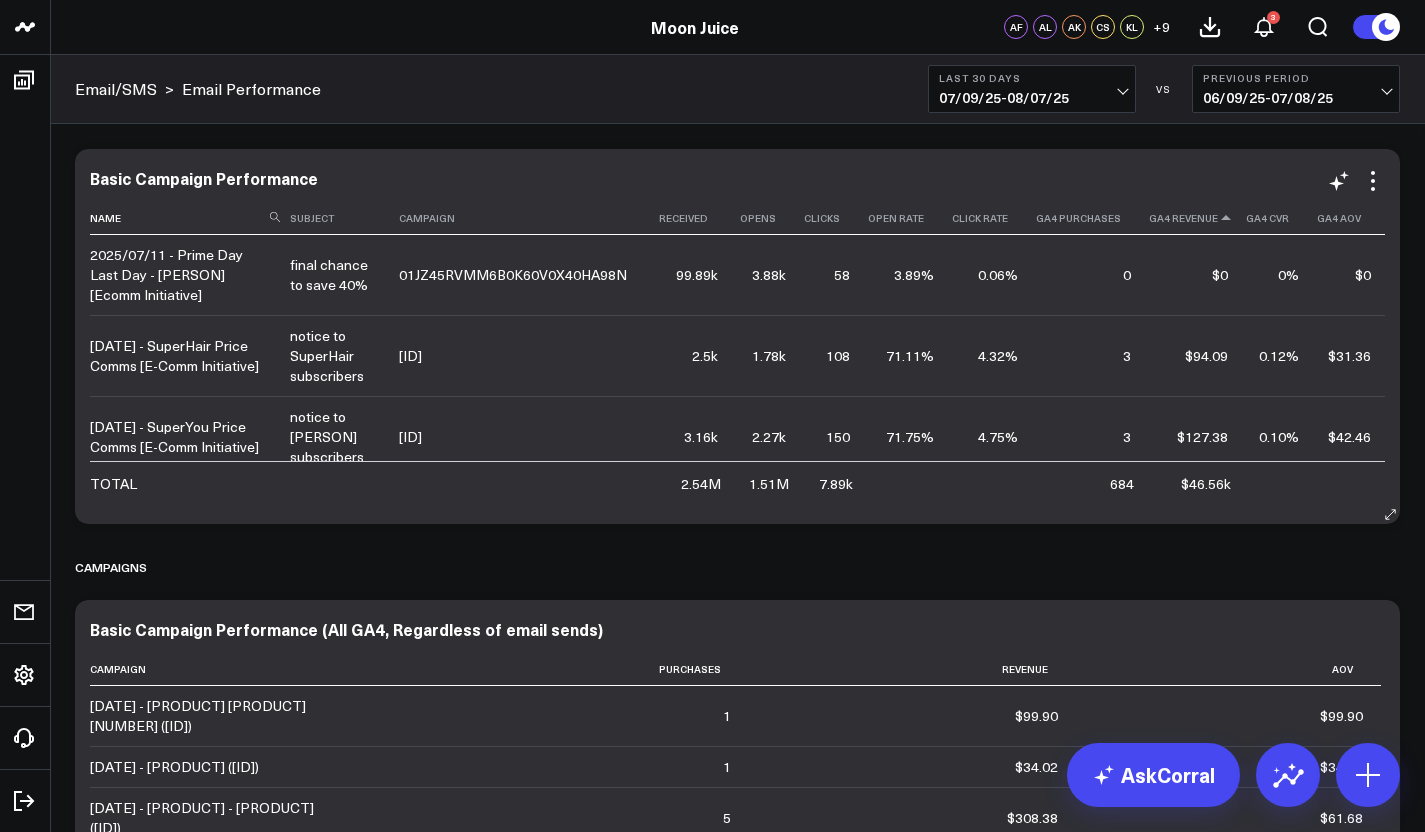 click at bounding box center [1226, 218] 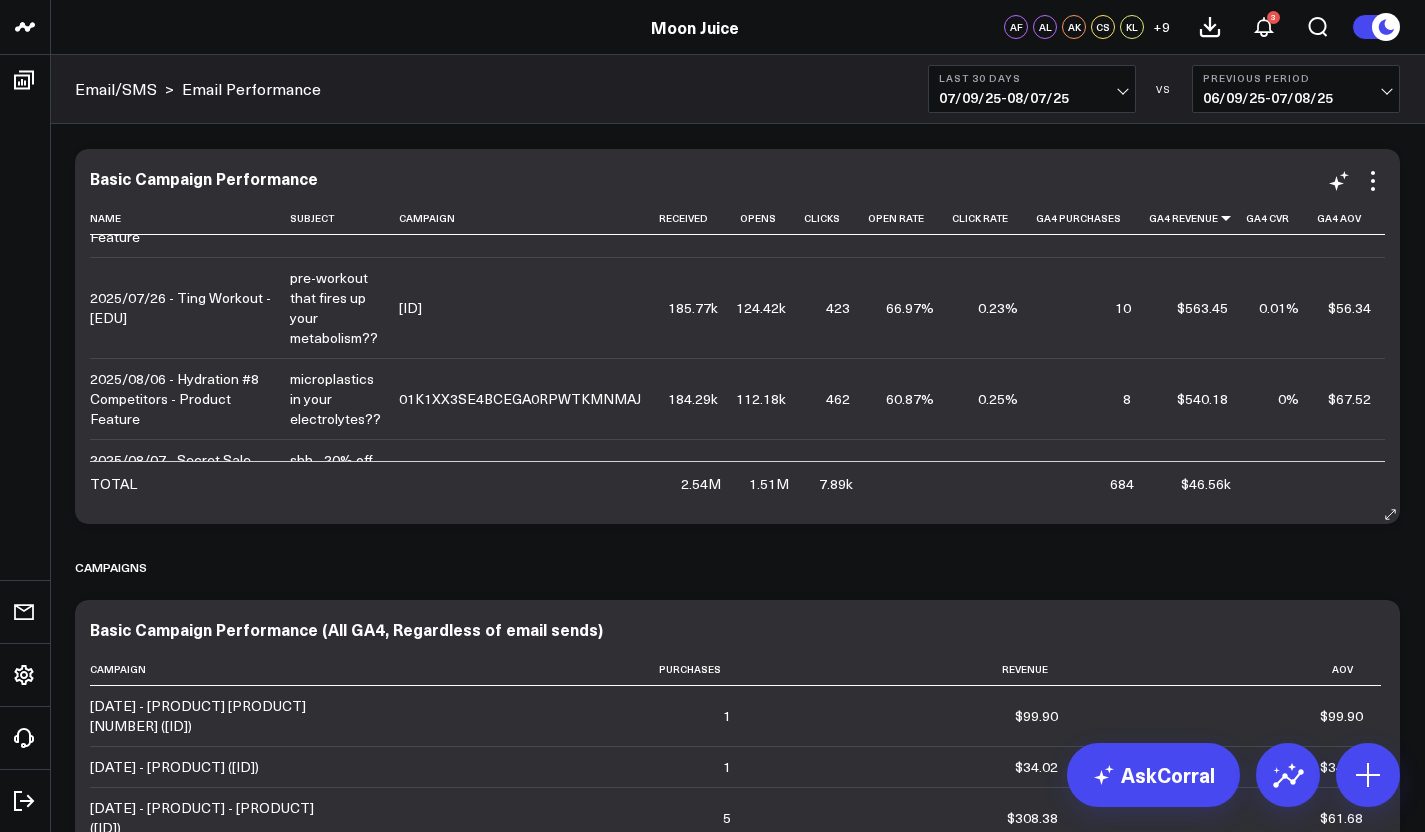scroll, scrollTop: 958, scrollLeft: 0, axis: vertical 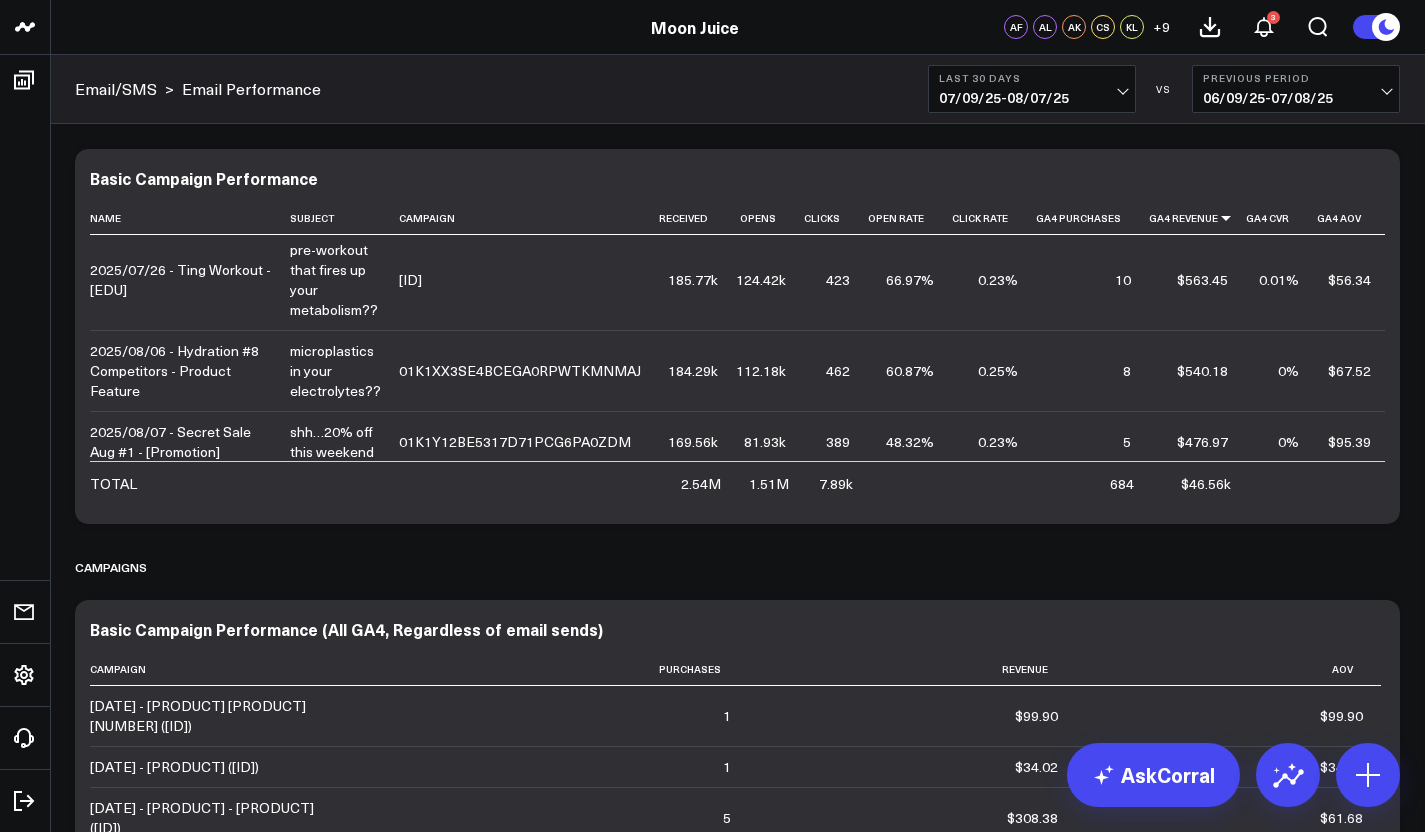 click on "07/09/25  -  08/07/25" at bounding box center [1032, 98] 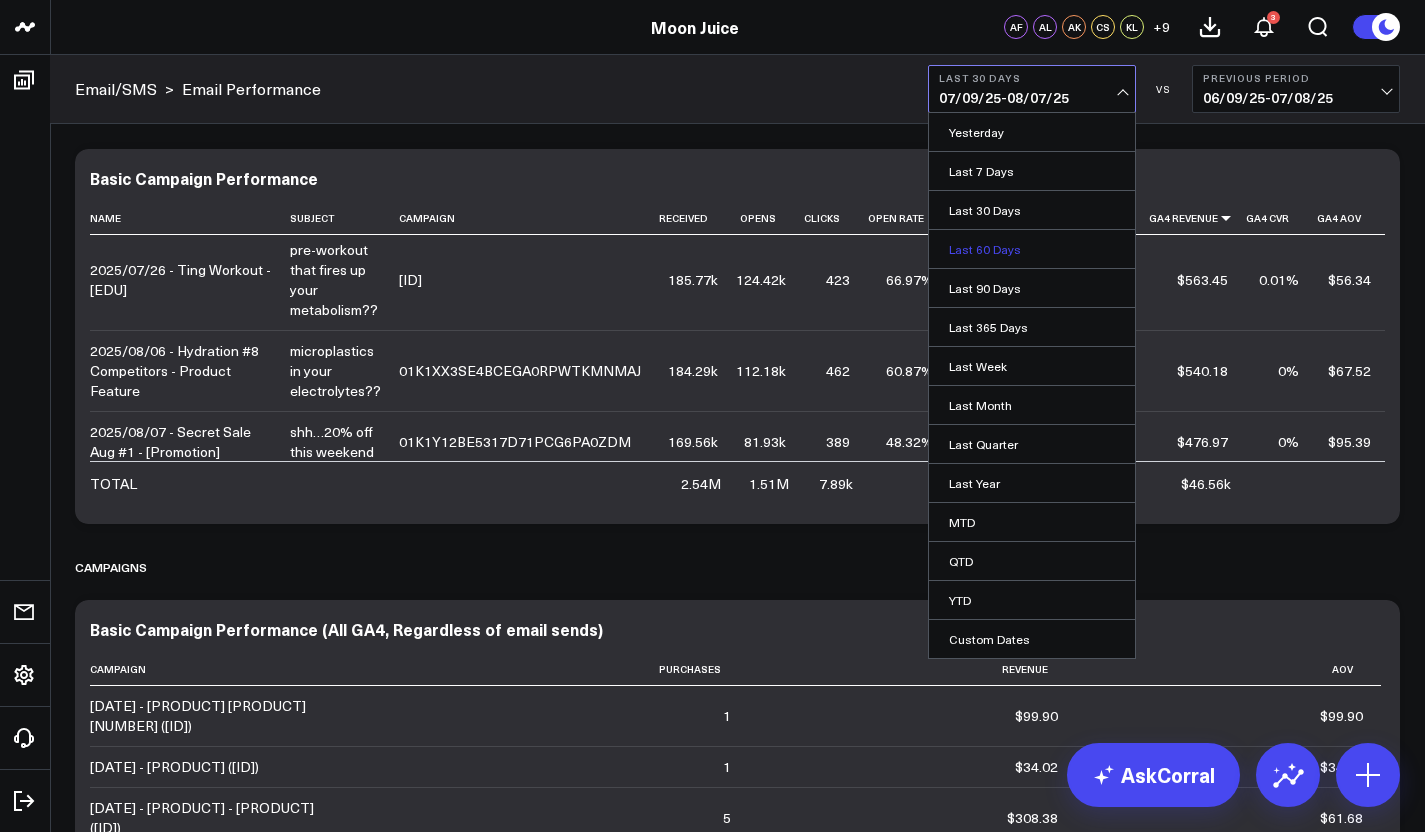 click on "Last 60 Days" at bounding box center (1032, 249) 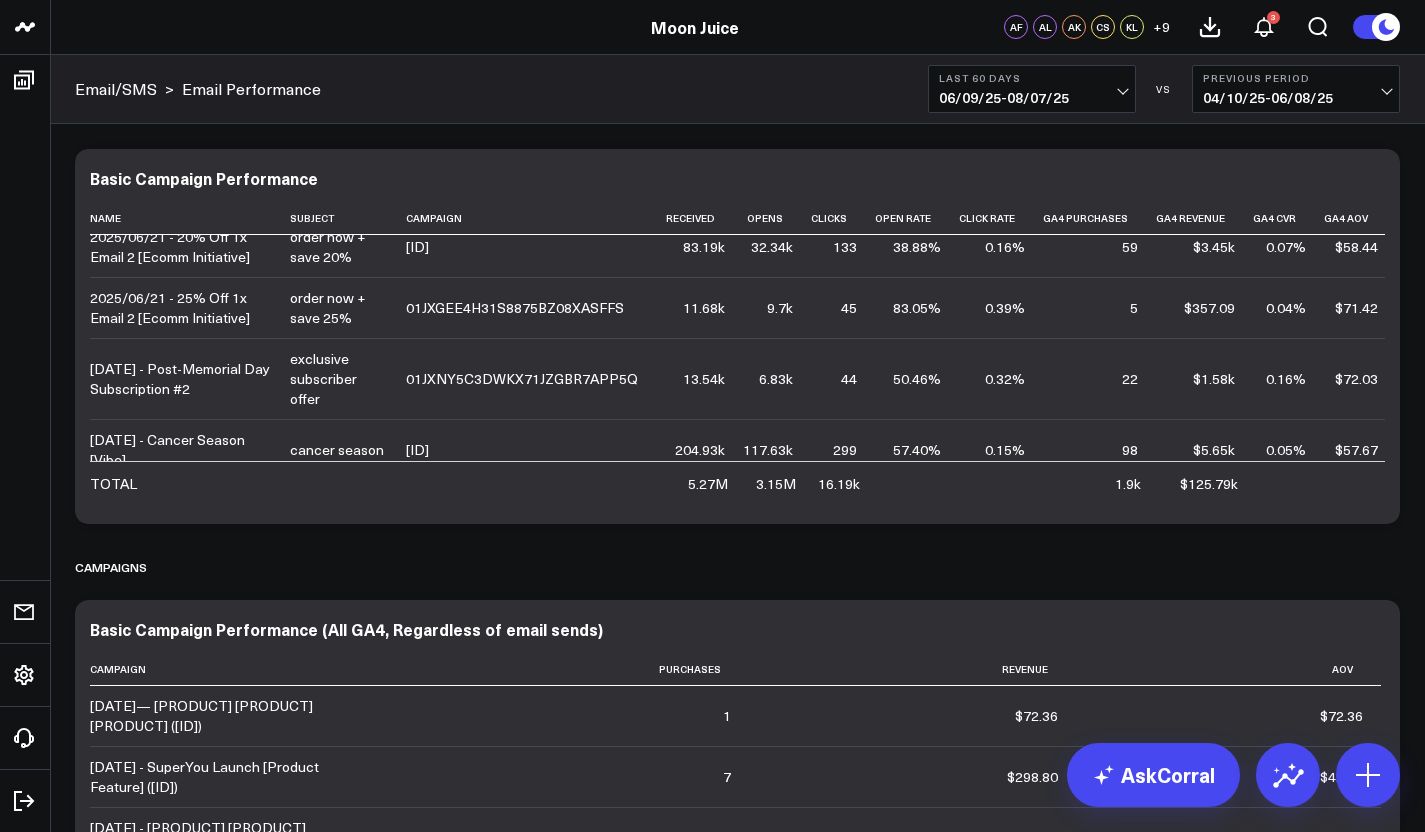scroll, scrollTop: 0, scrollLeft: 0, axis: both 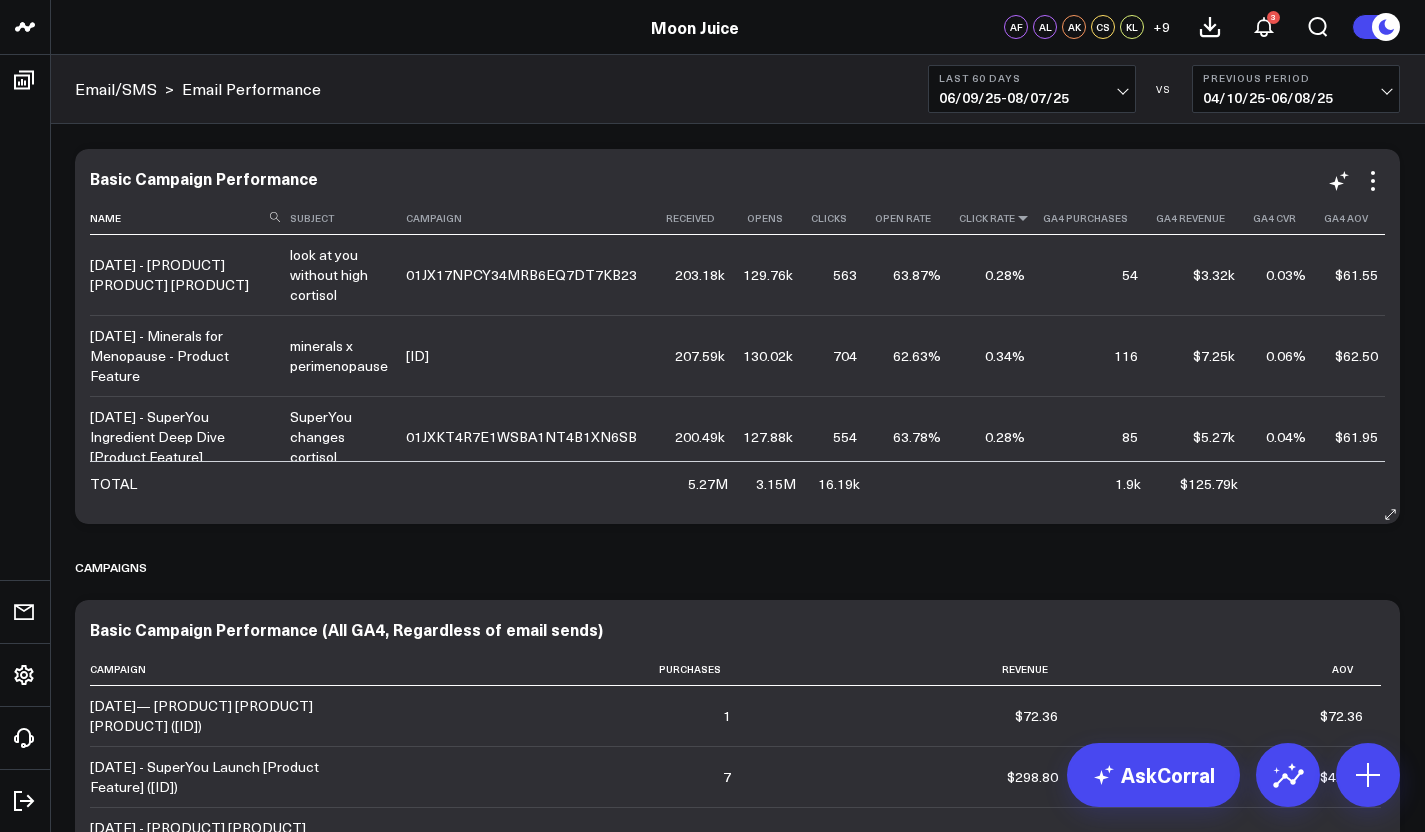 click at bounding box center [1023, 218] 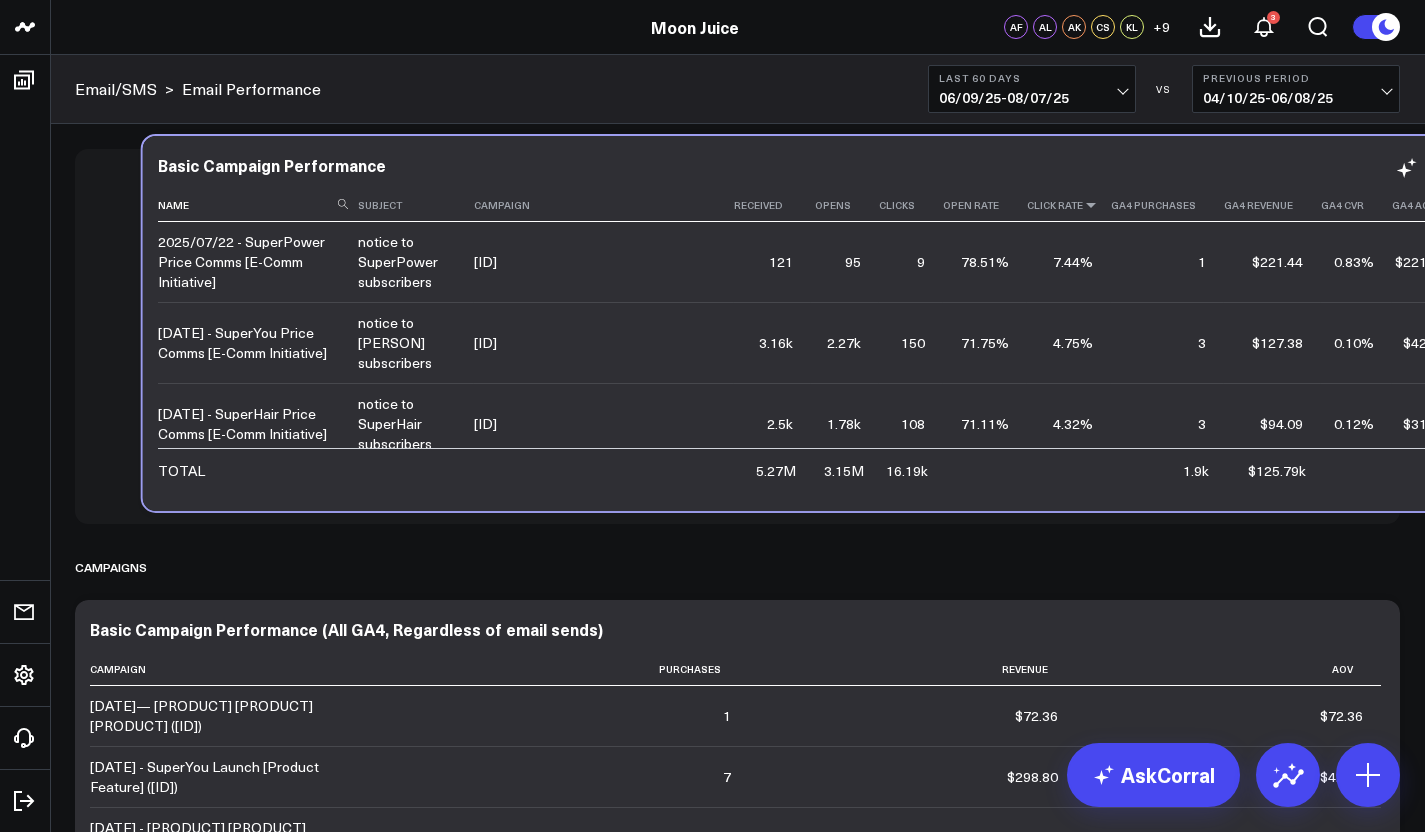 click at bounding box center (1091, 205) 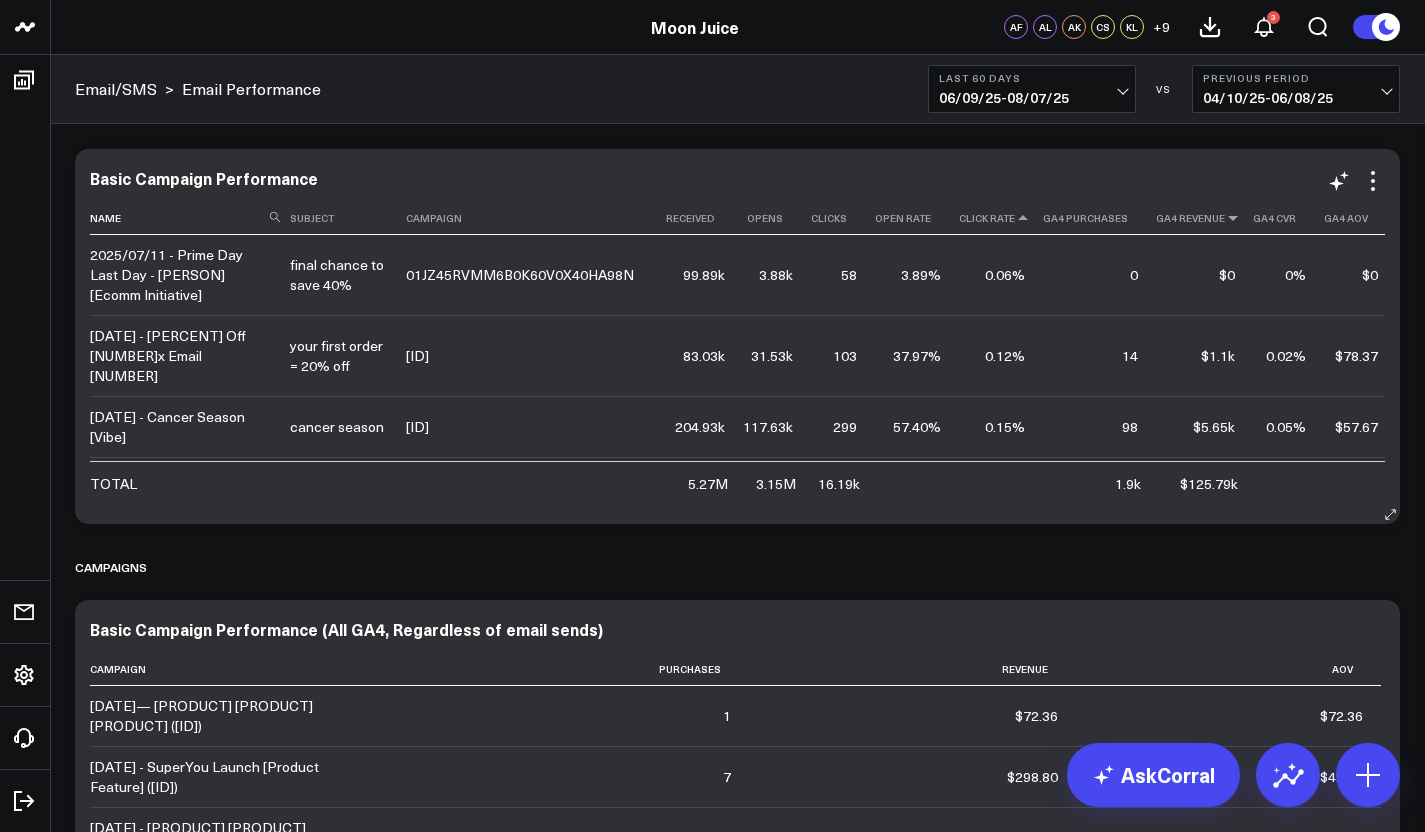 click at bounding box center [1233, 218] 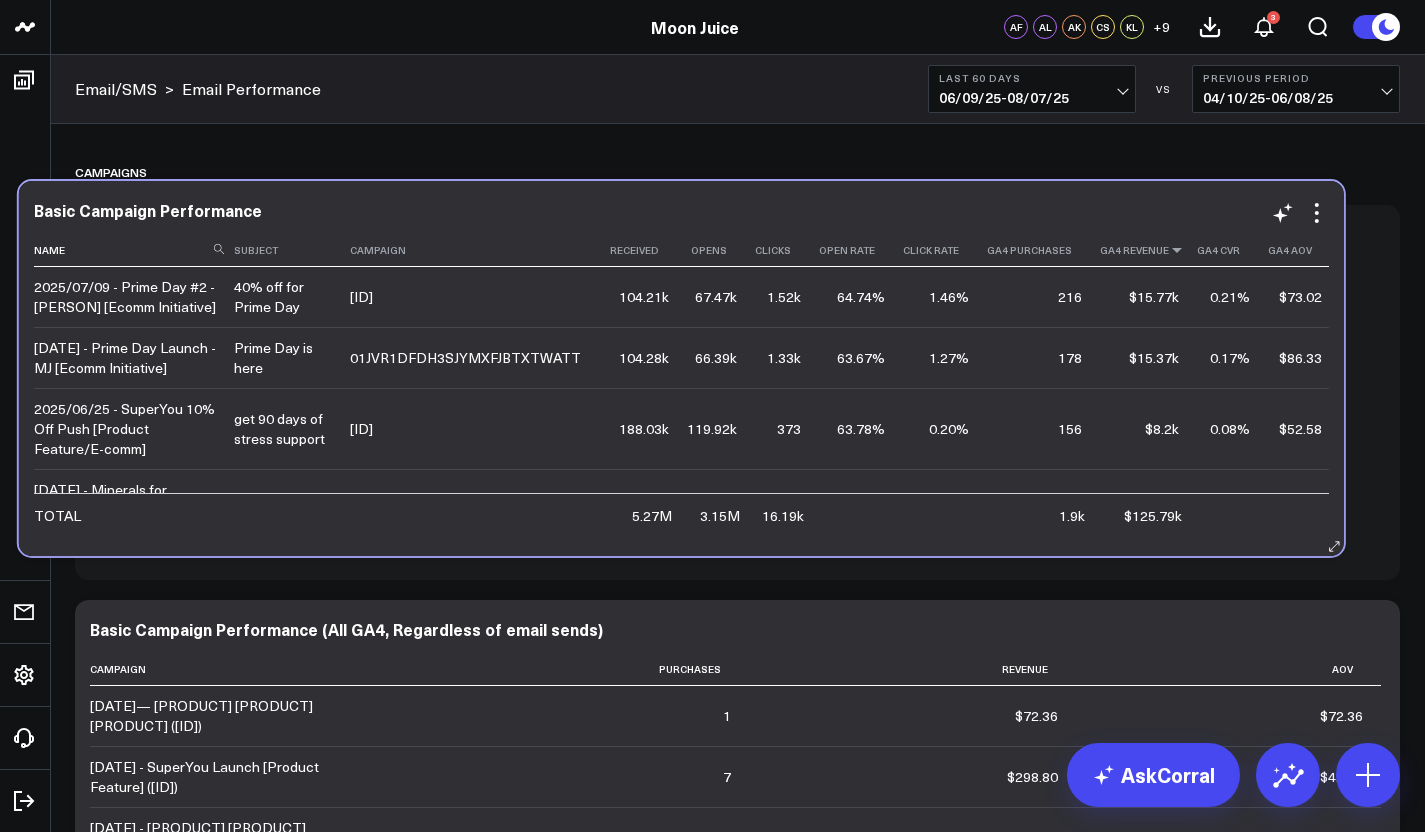 click at bounding box center [1177, 250] 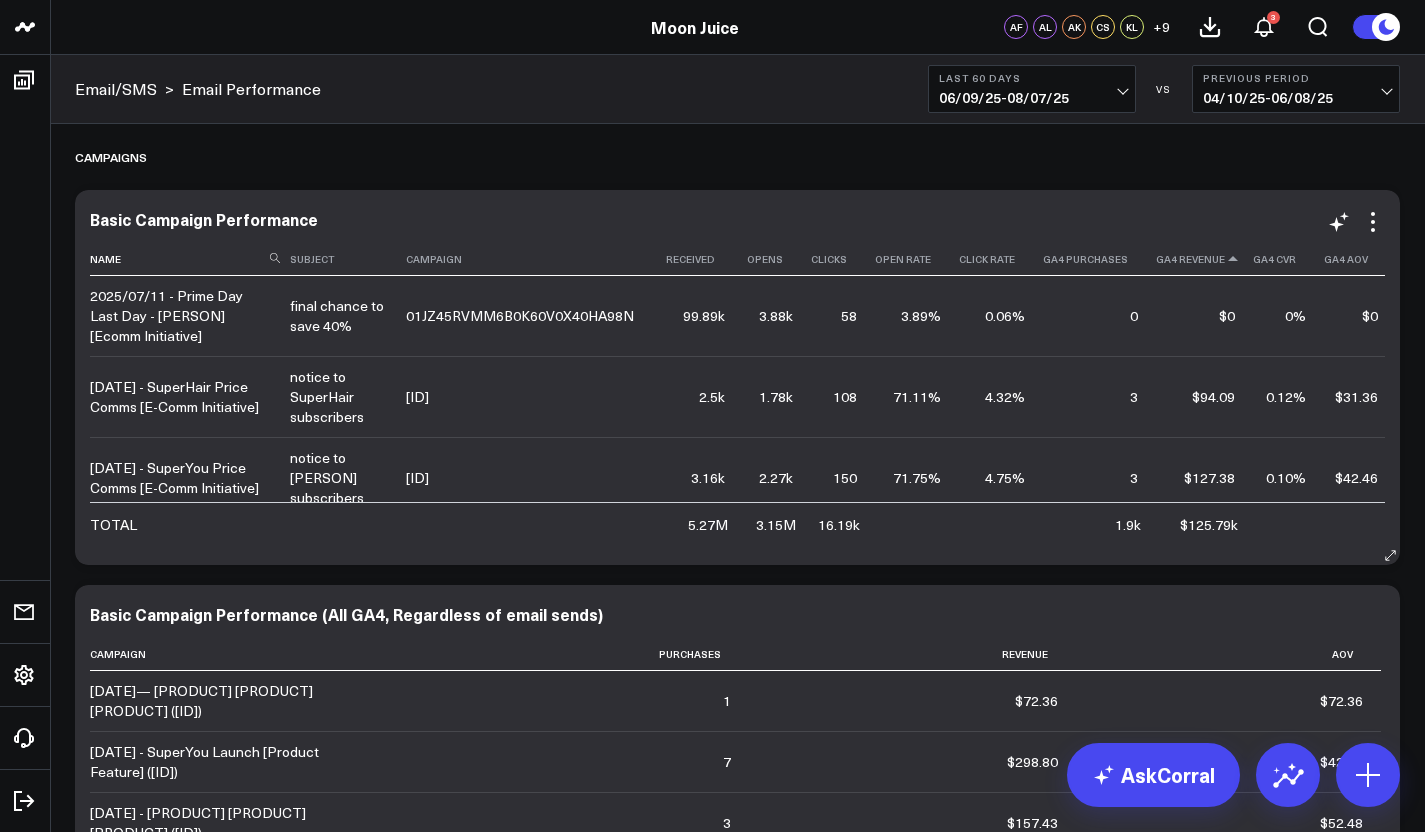 click at bounding box center (1233, 259) 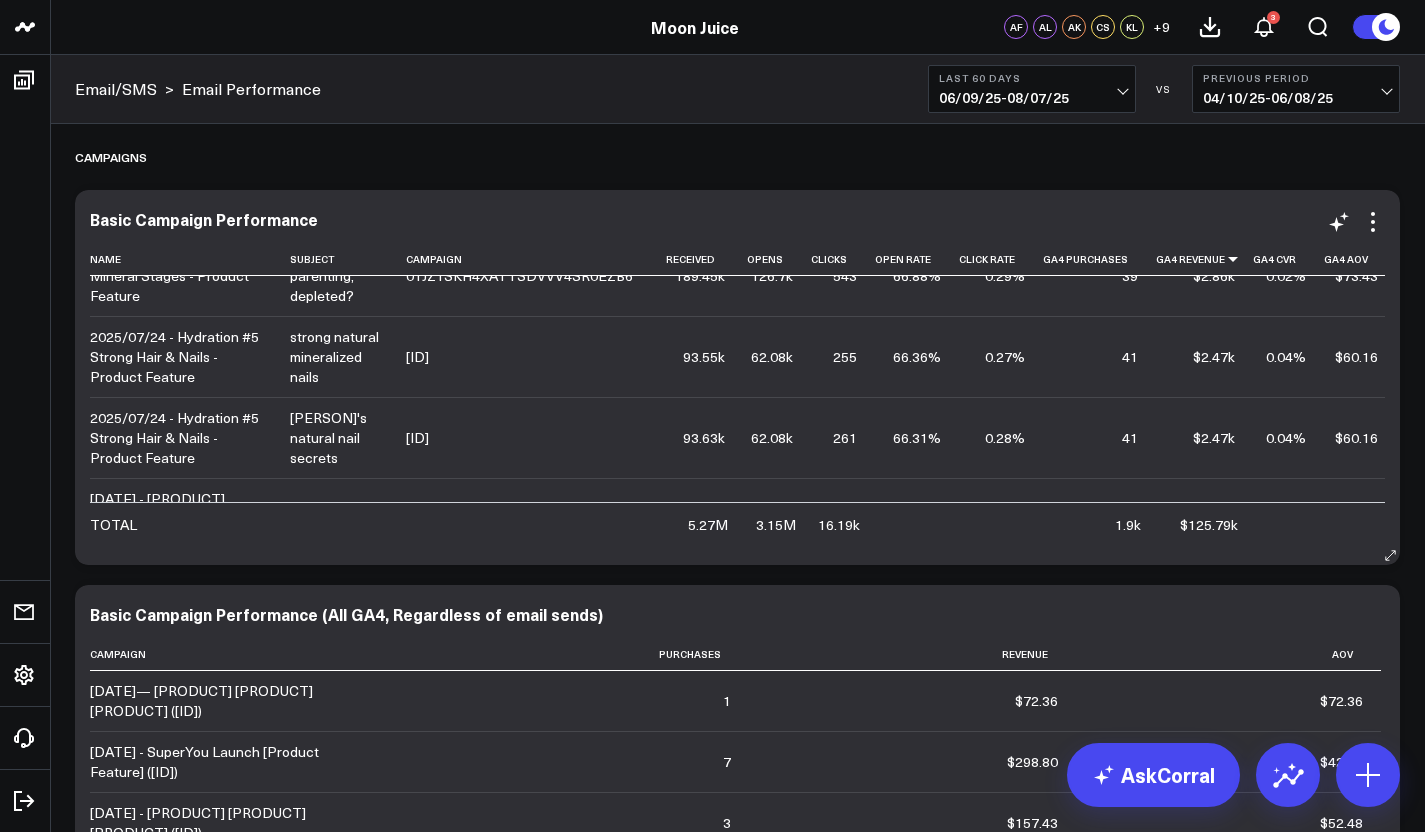 scroll, scrollTop: 1043, scrollLeft: 0, axis: vertical 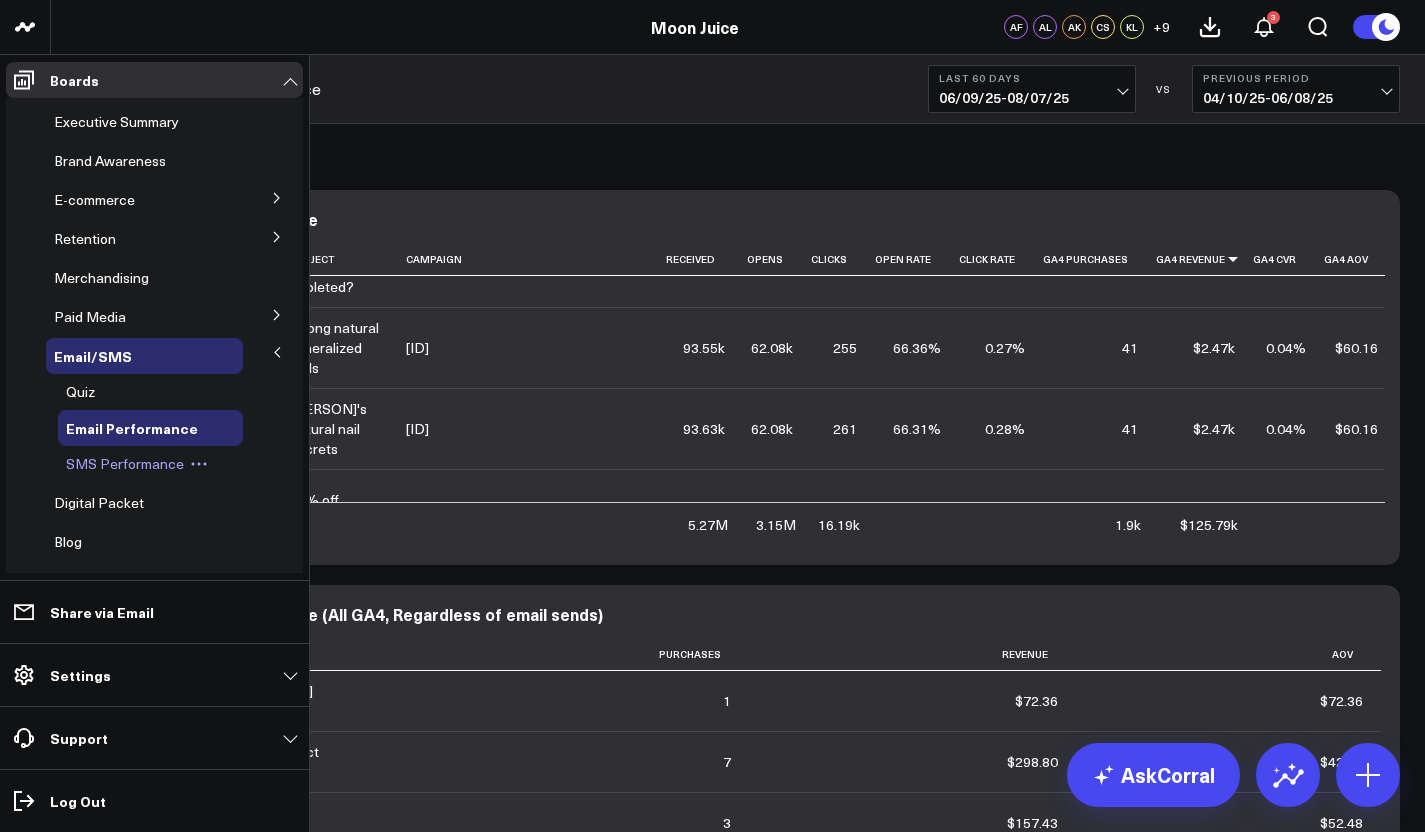 click on "SMS Performance" at bounding box center [125, 463] 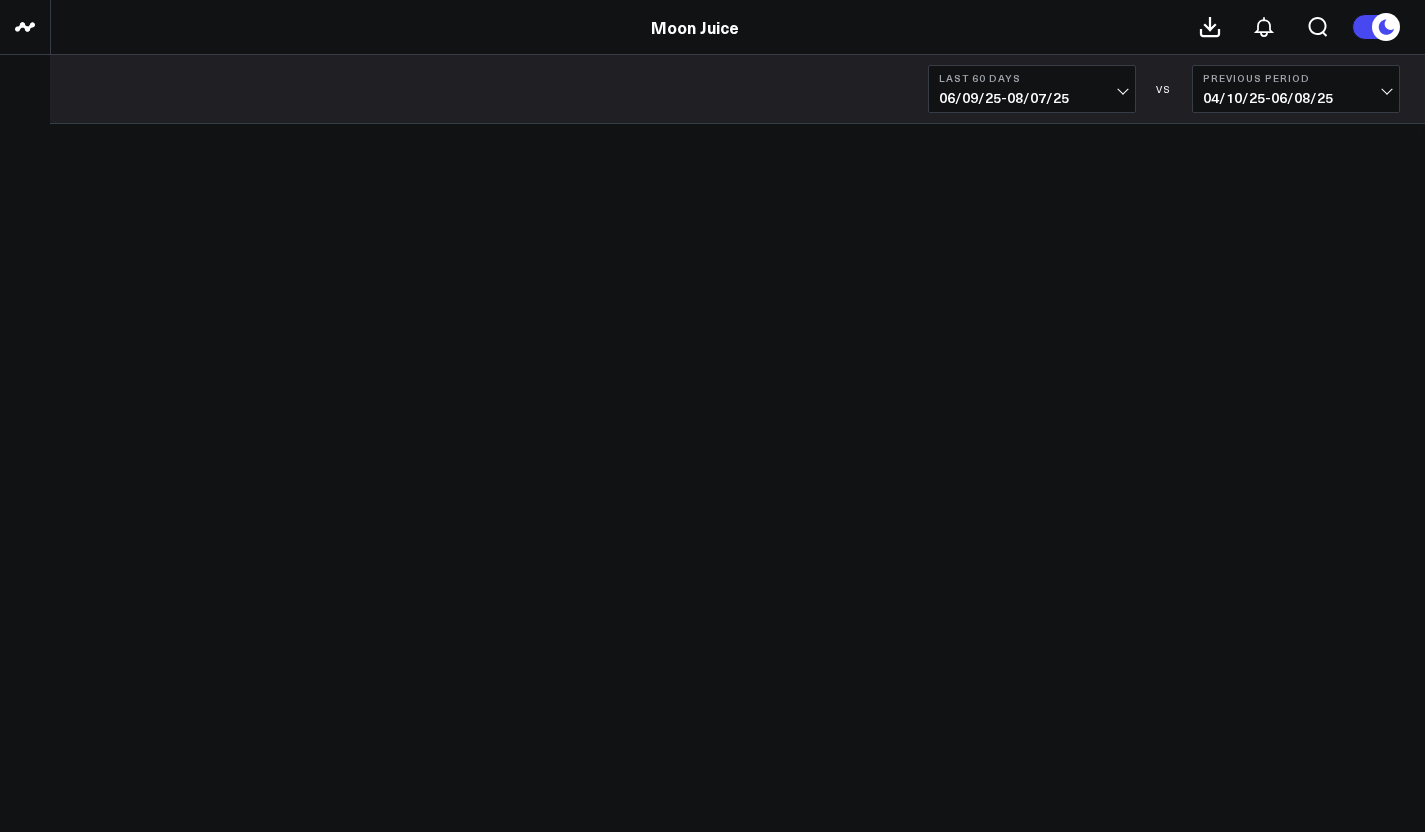 scroll, scrollTop: 0, scrollLeft: 0, axis: both 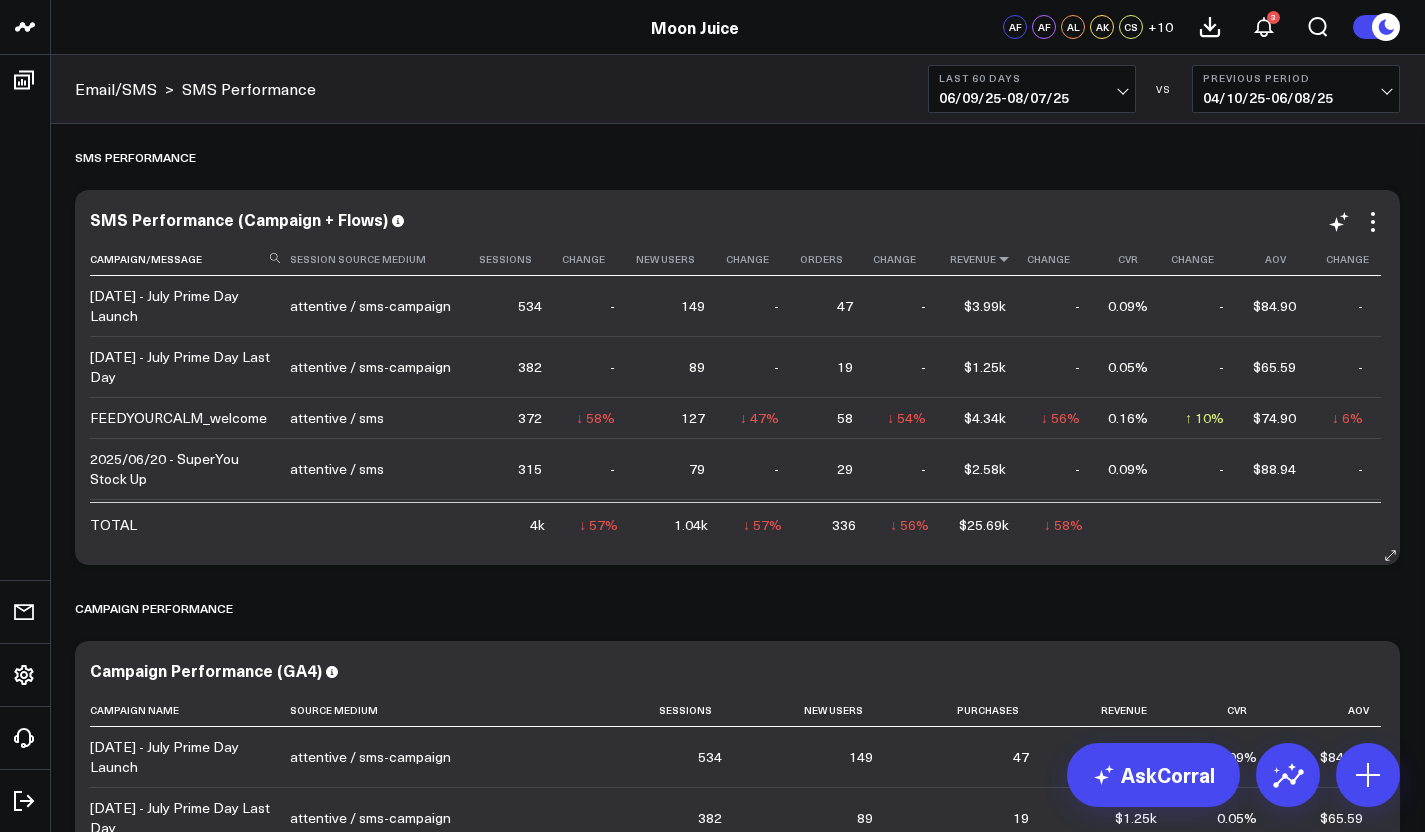 click at bounding box center (1004, 259) 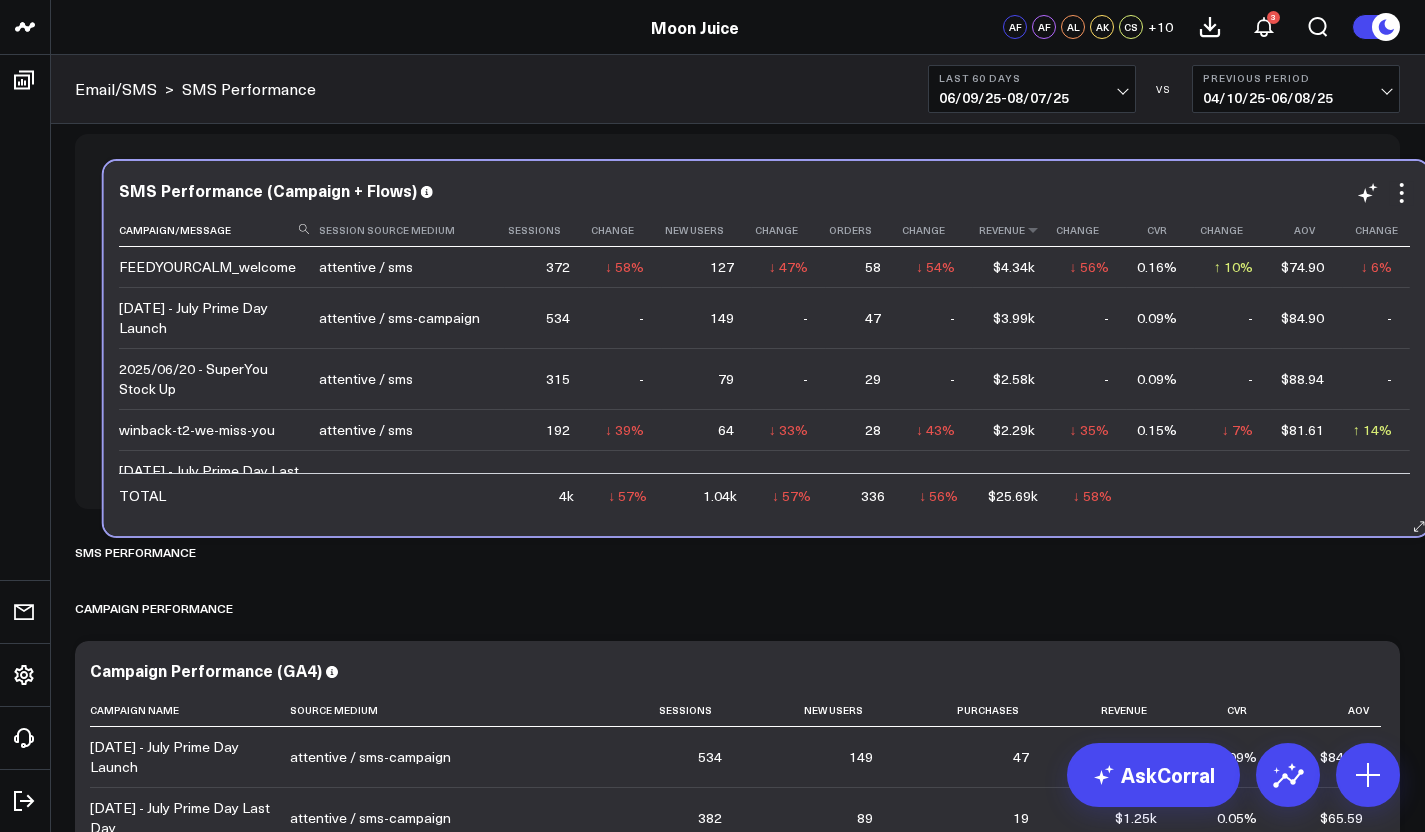 click at bounding box center [1033, 230] 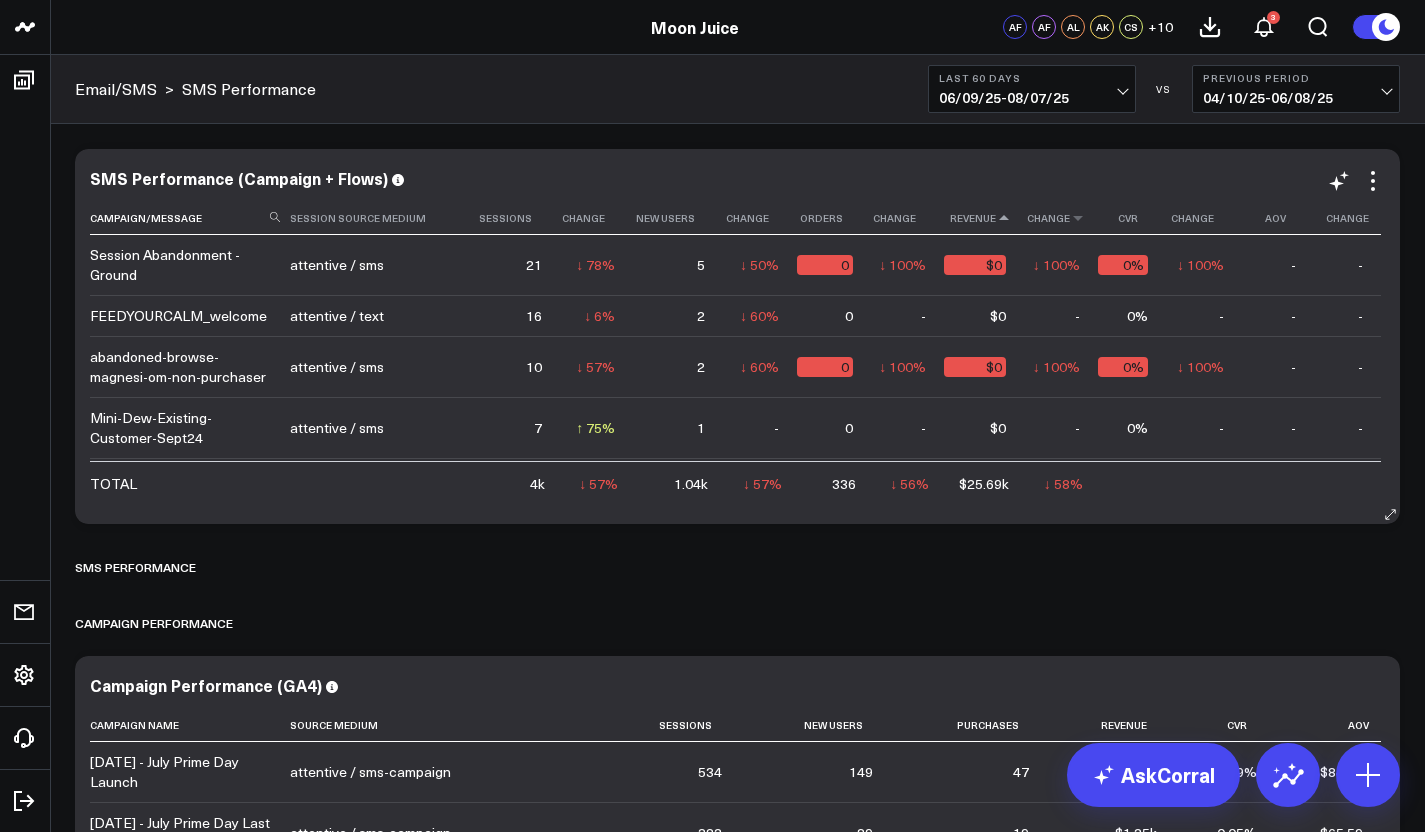 click on "Change" at bounding box center [1061, 218] 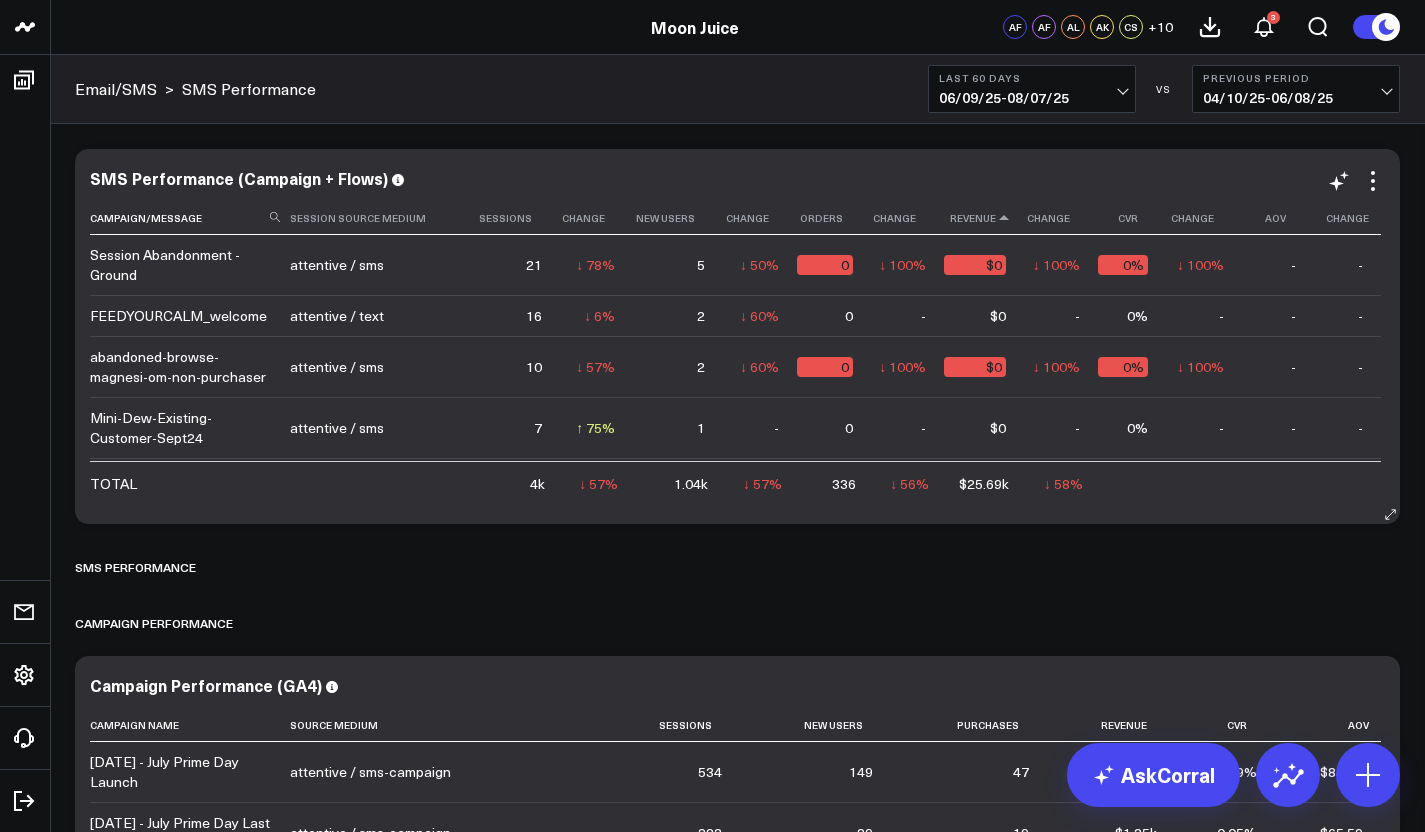 click at bounding box center (1004, 218) 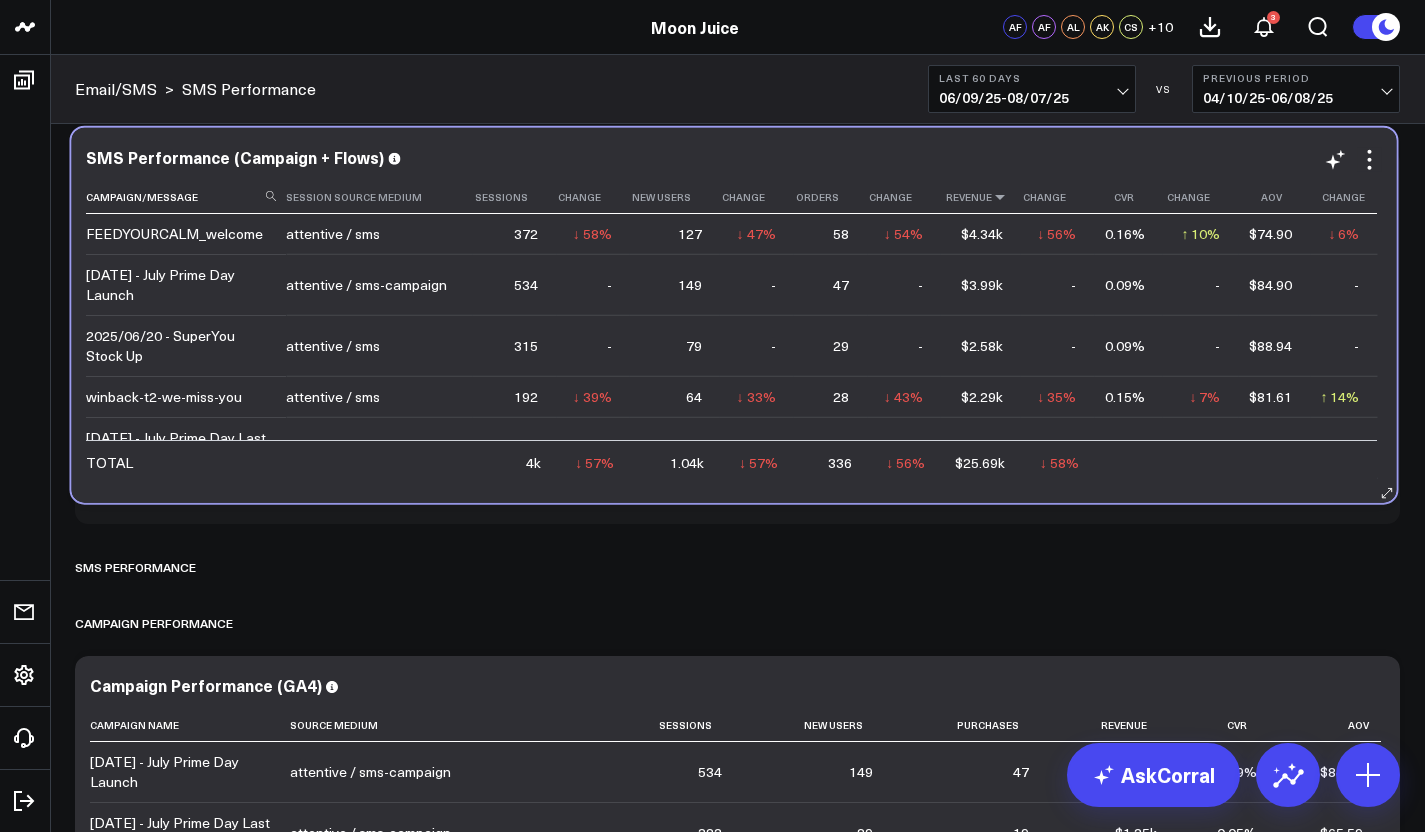 click at bounding box center [1001, 197] 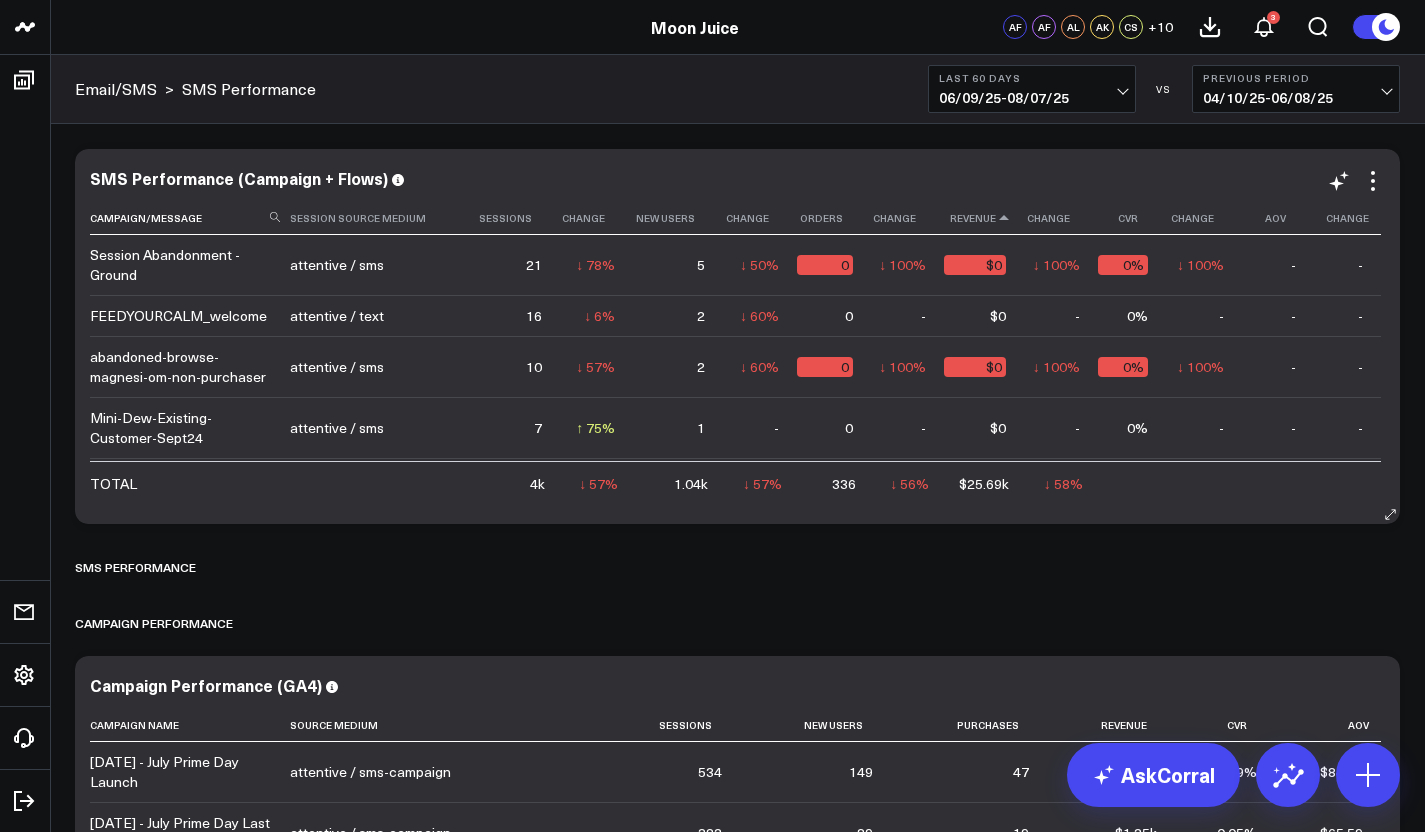 click at bounding box center [1004, 218] 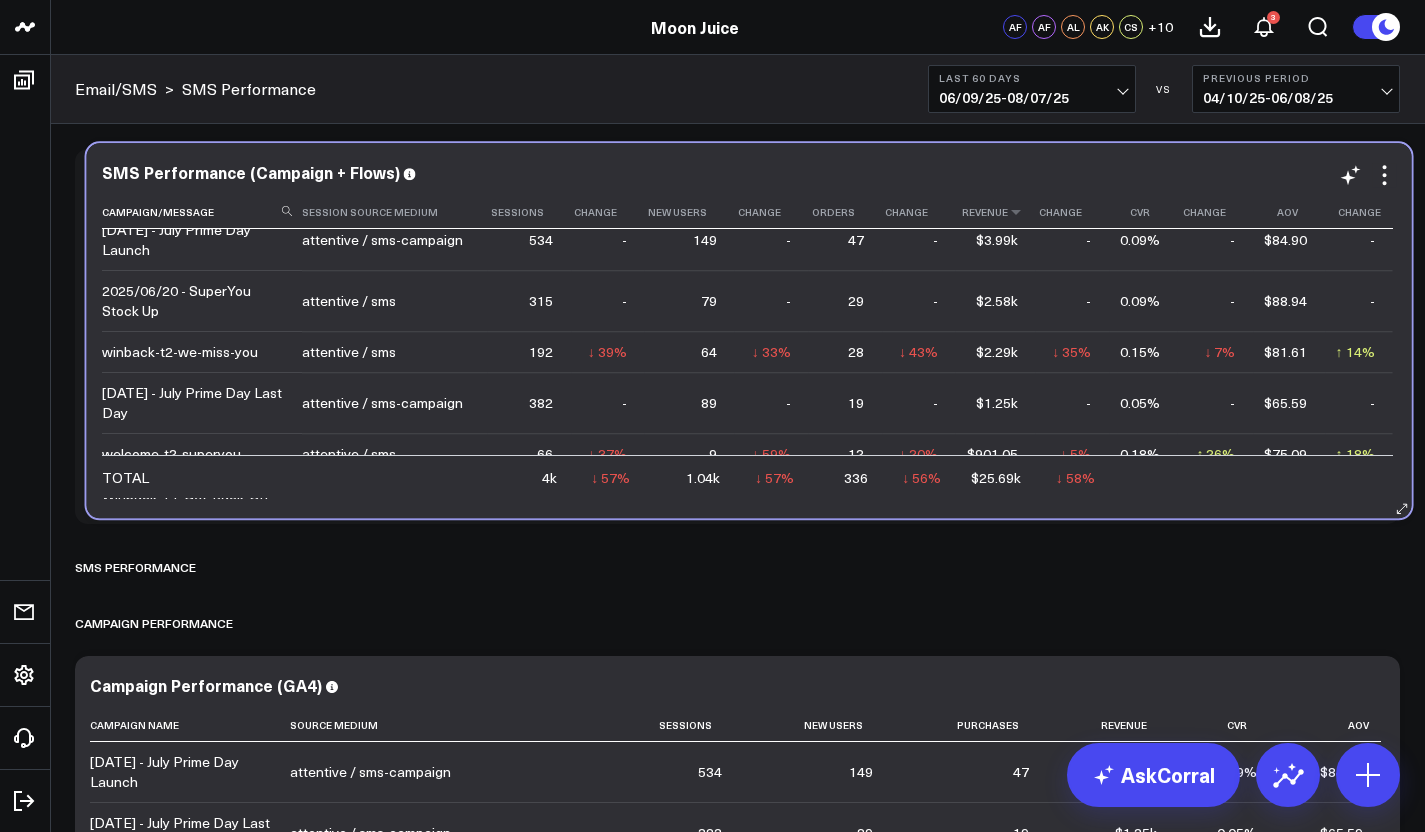 scroll, scrollTop: 61, scrollLeft: 0, axis: vertical 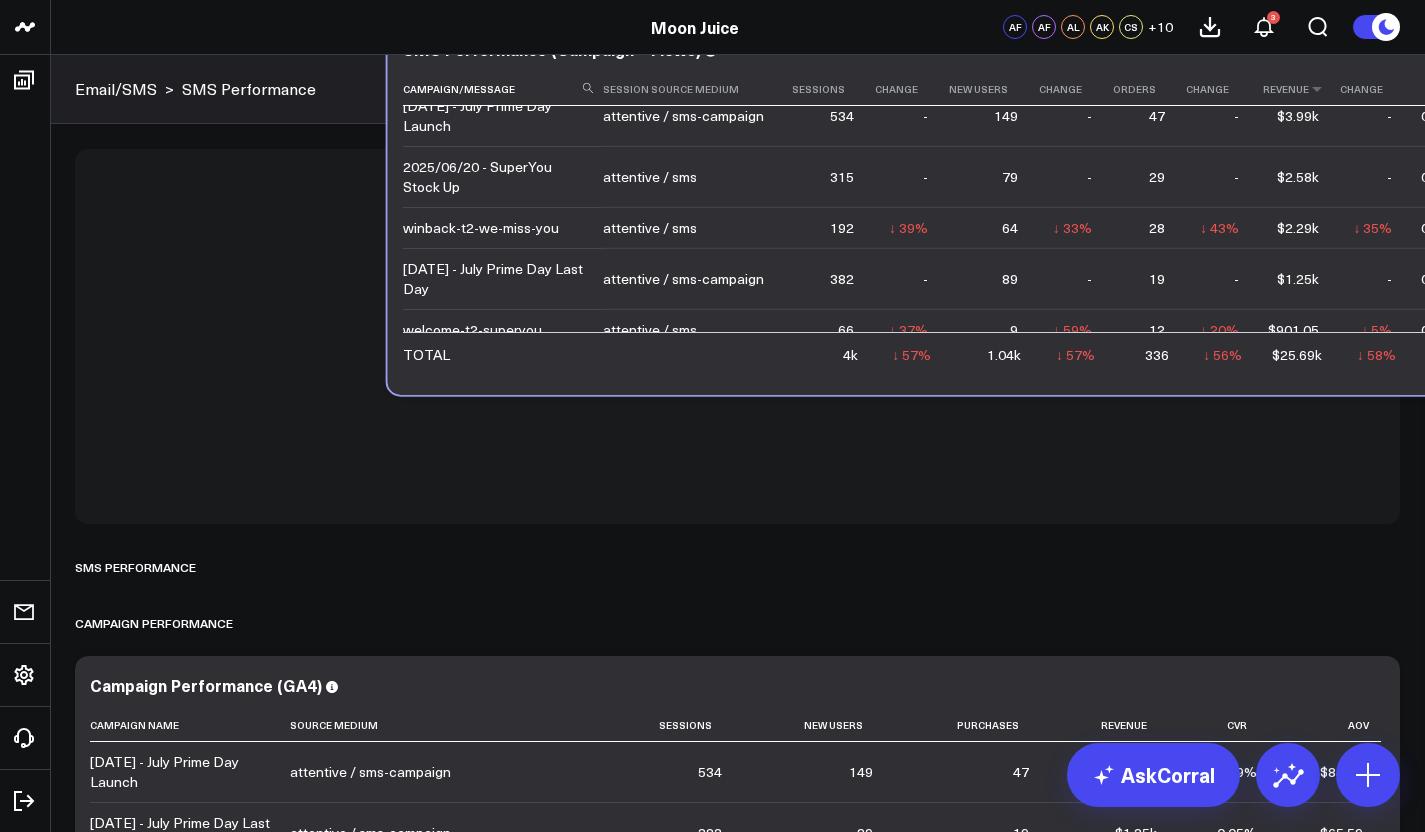 click on "Revenue" at bounding box center (1297, 89) 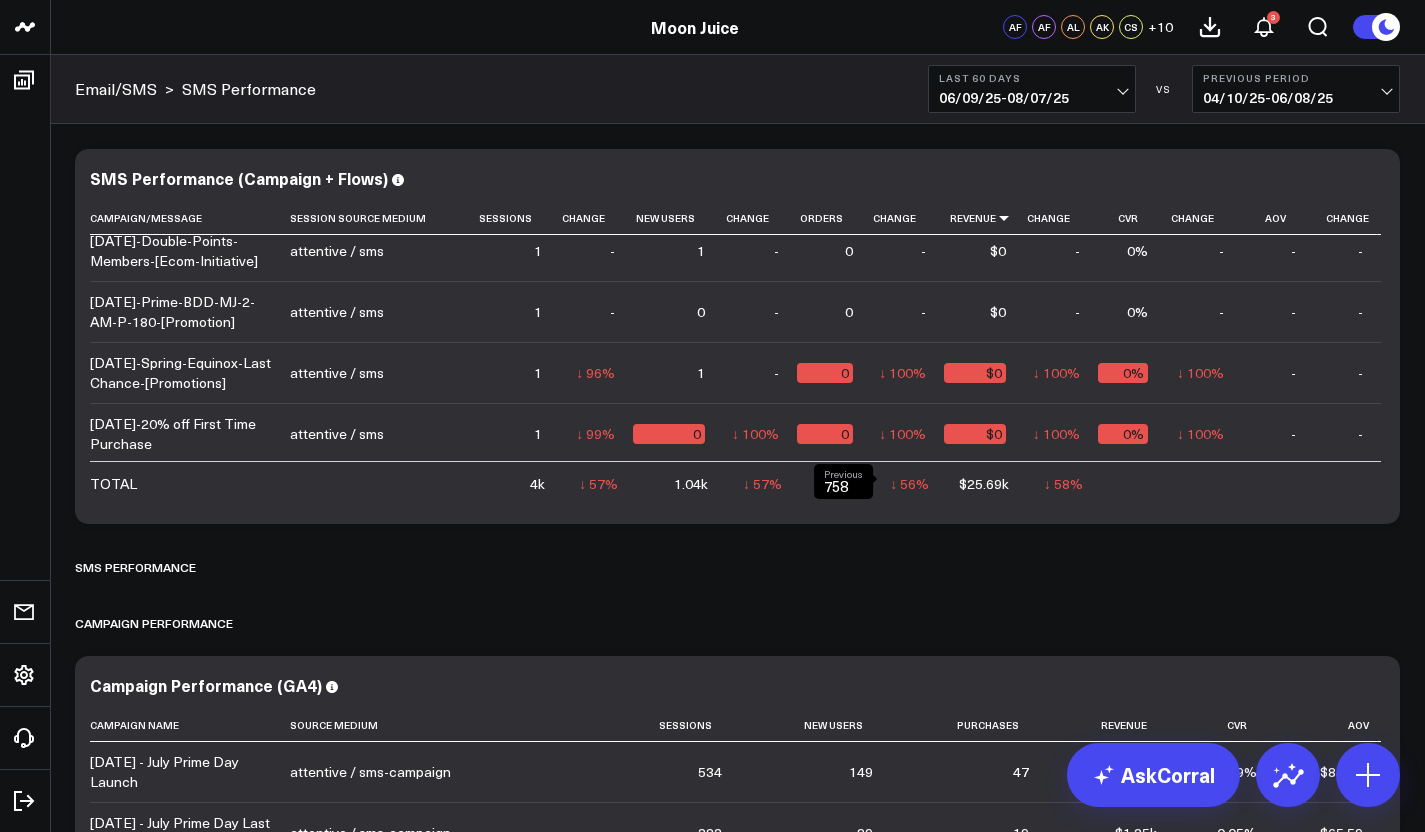 scroll, scrollTop: 4493, scrollLeft: 0, axis: vertical 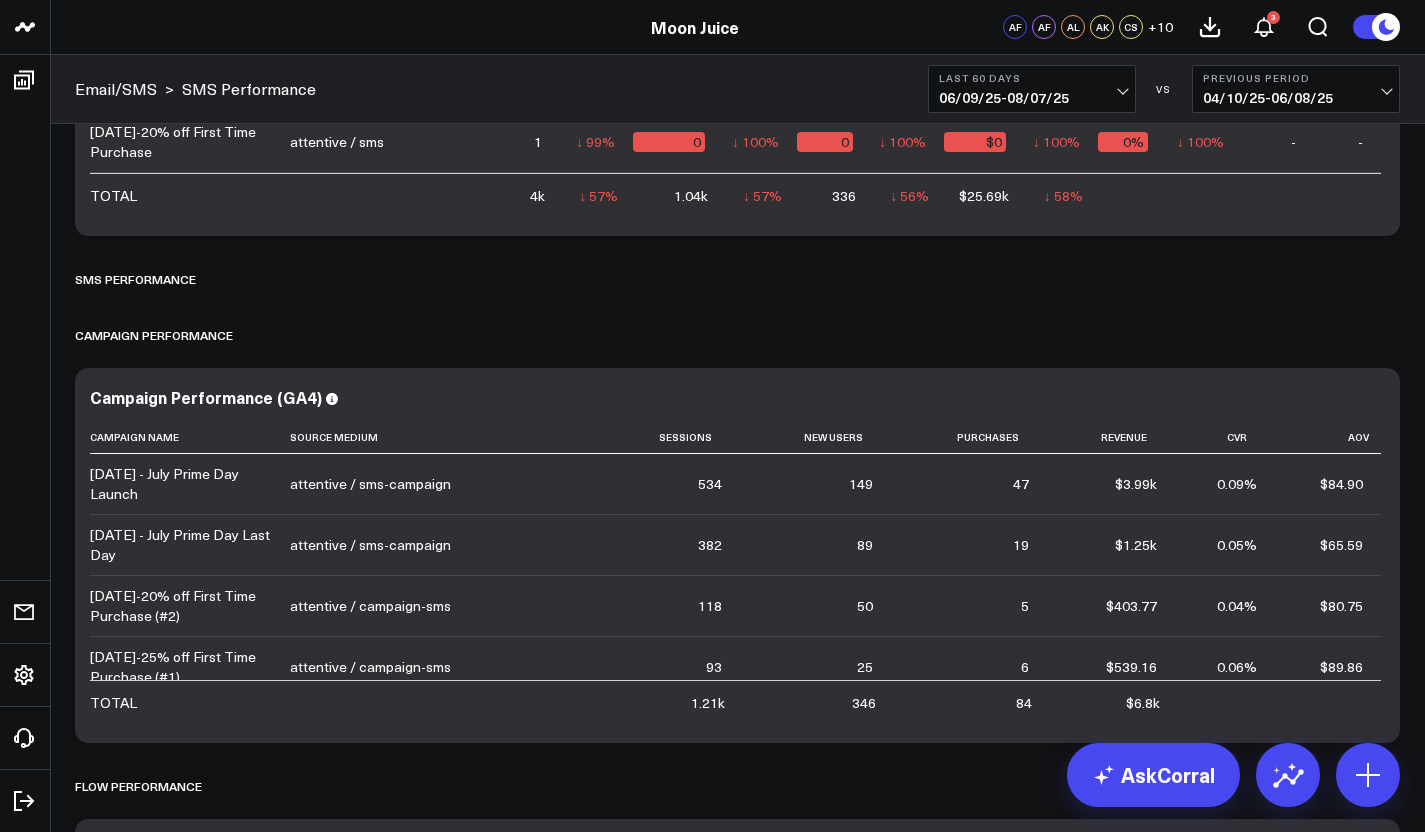 click on "Email/SMS  >  SMS Performance Last 60 Days [DATE]  -  [DATE] VS Previous Period [DATE]  -  [DATE]" at bounding box center [737, 89] 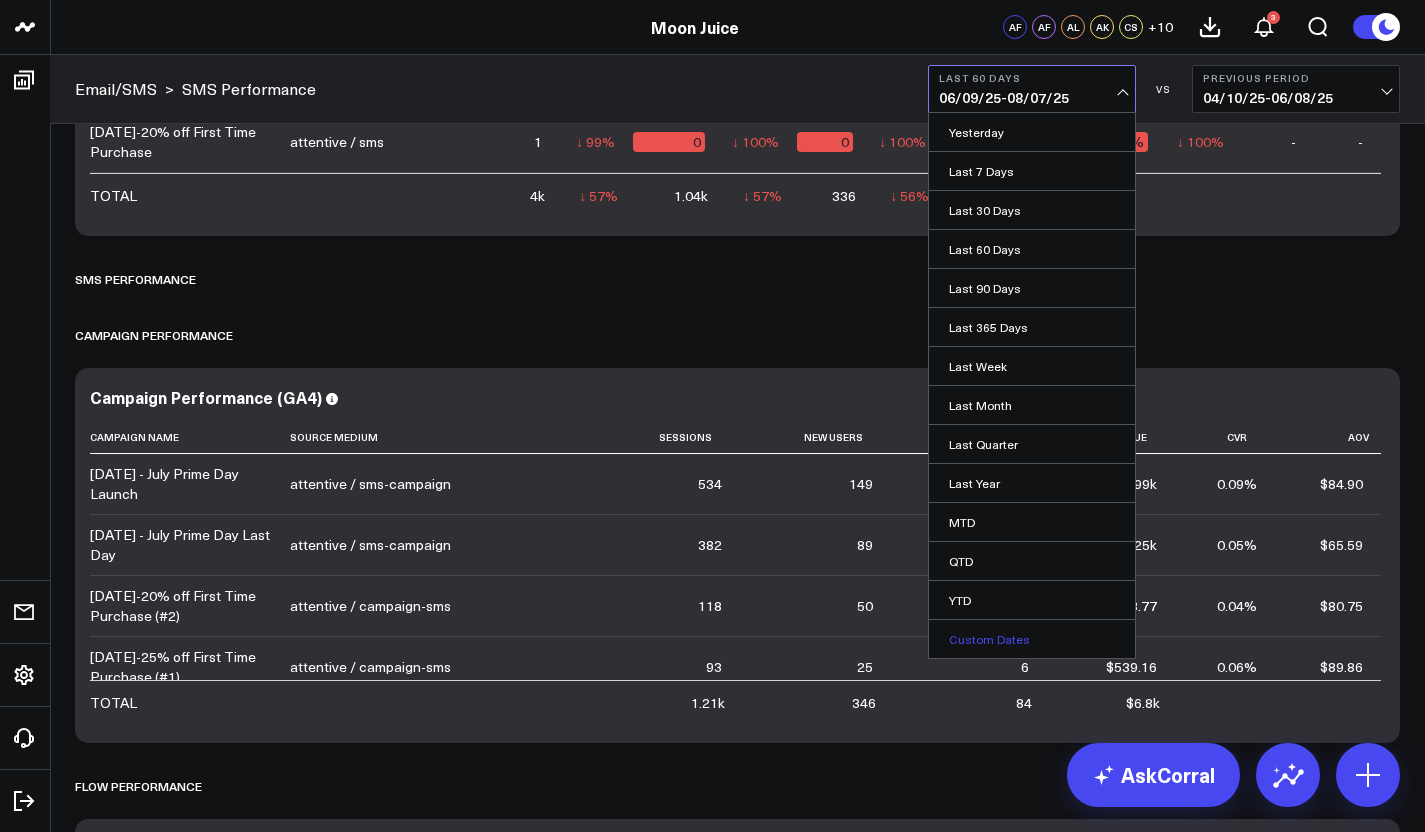 click on "Custom Dates" at bounding box center [1032, 639] 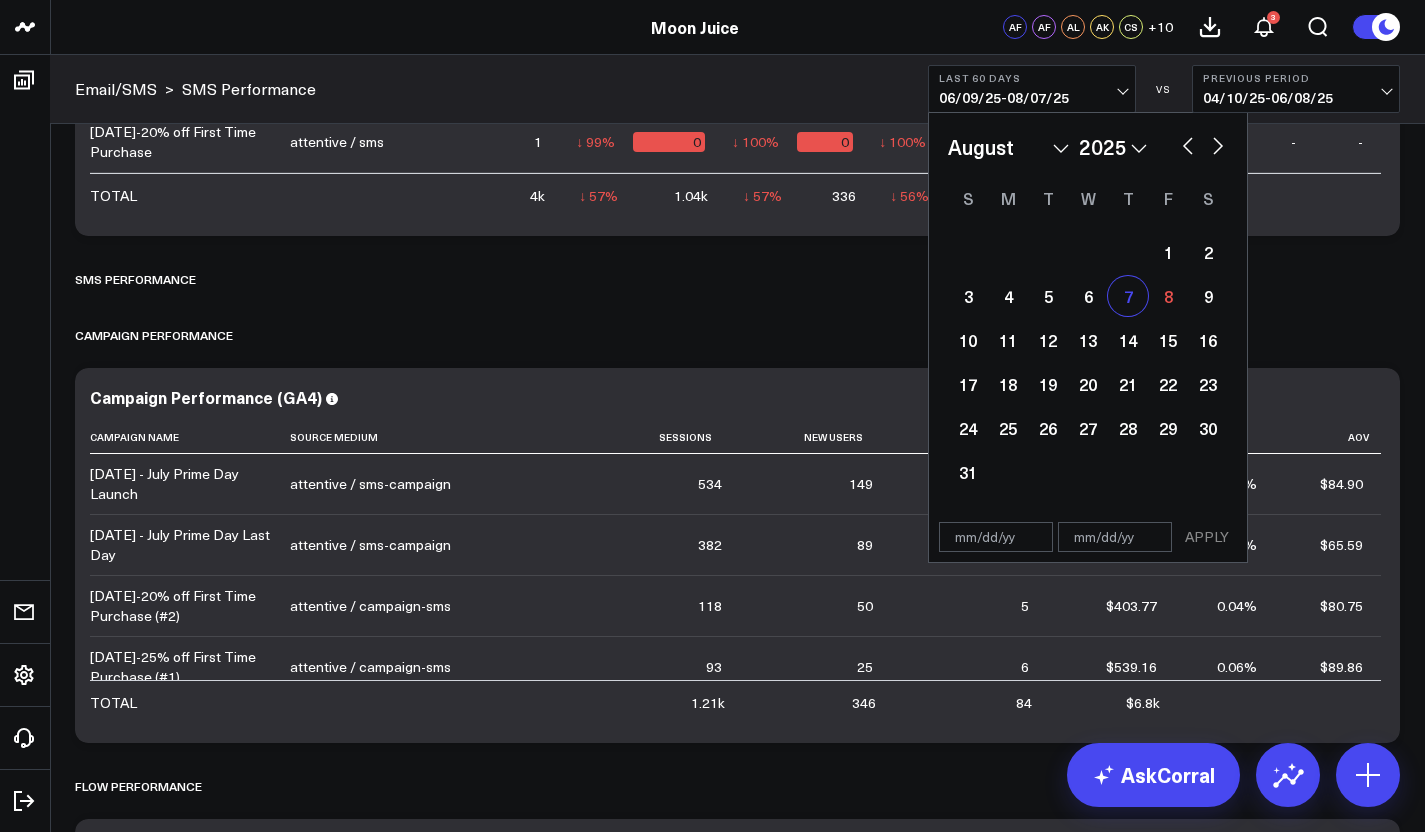 click on "7" at bounding box center (1128, 296) 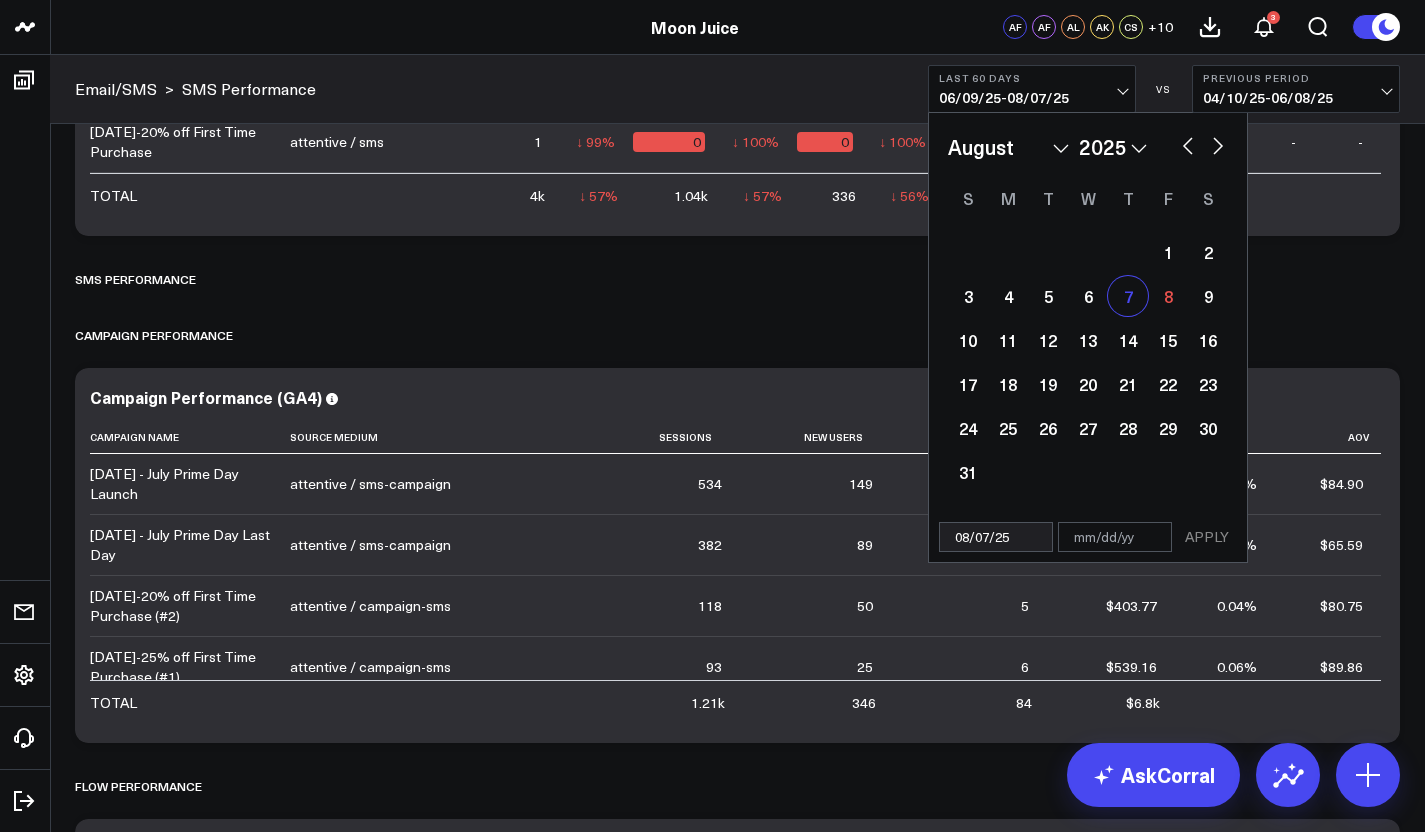 select on "7" 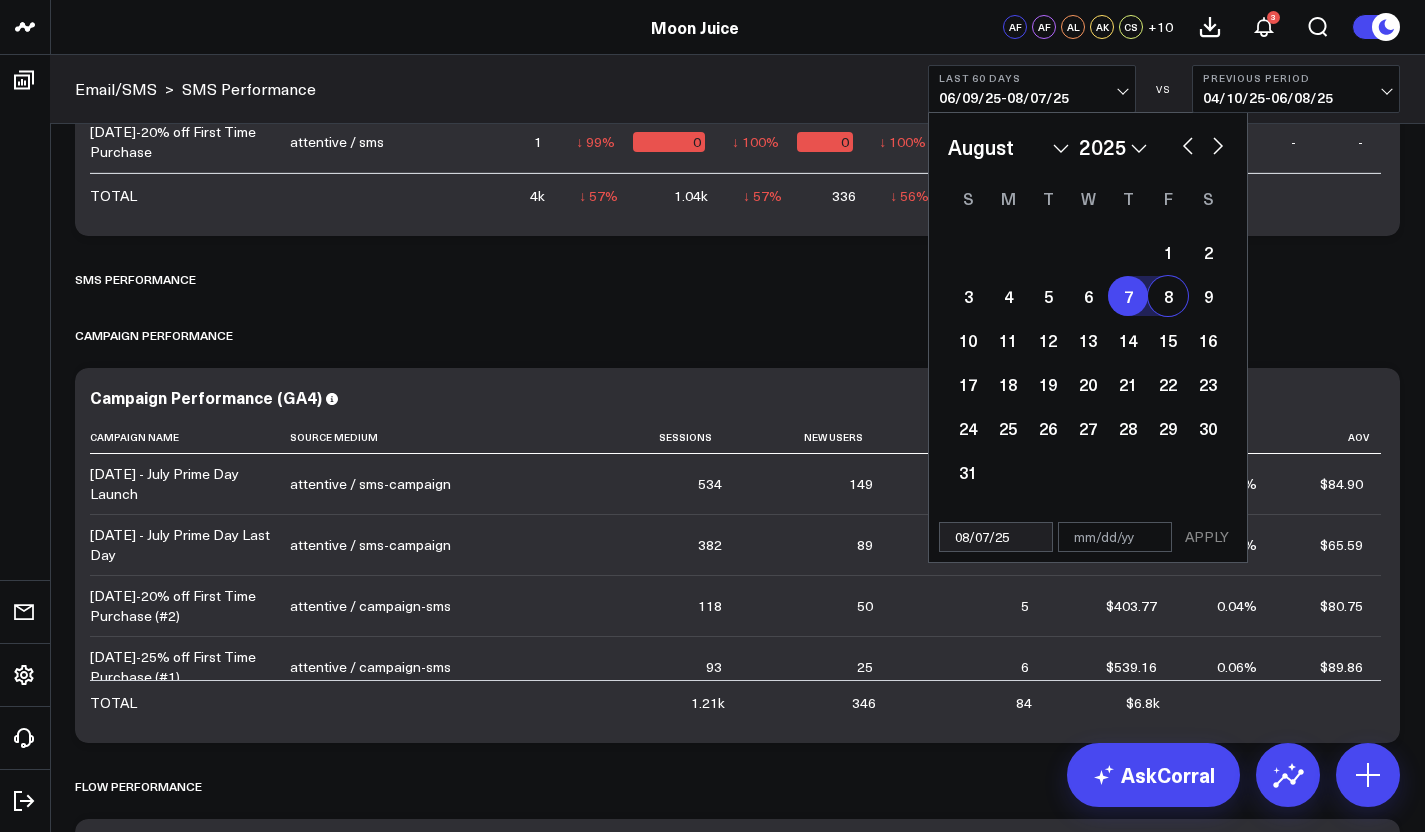click on "8" at bounding box center [1168, 296] 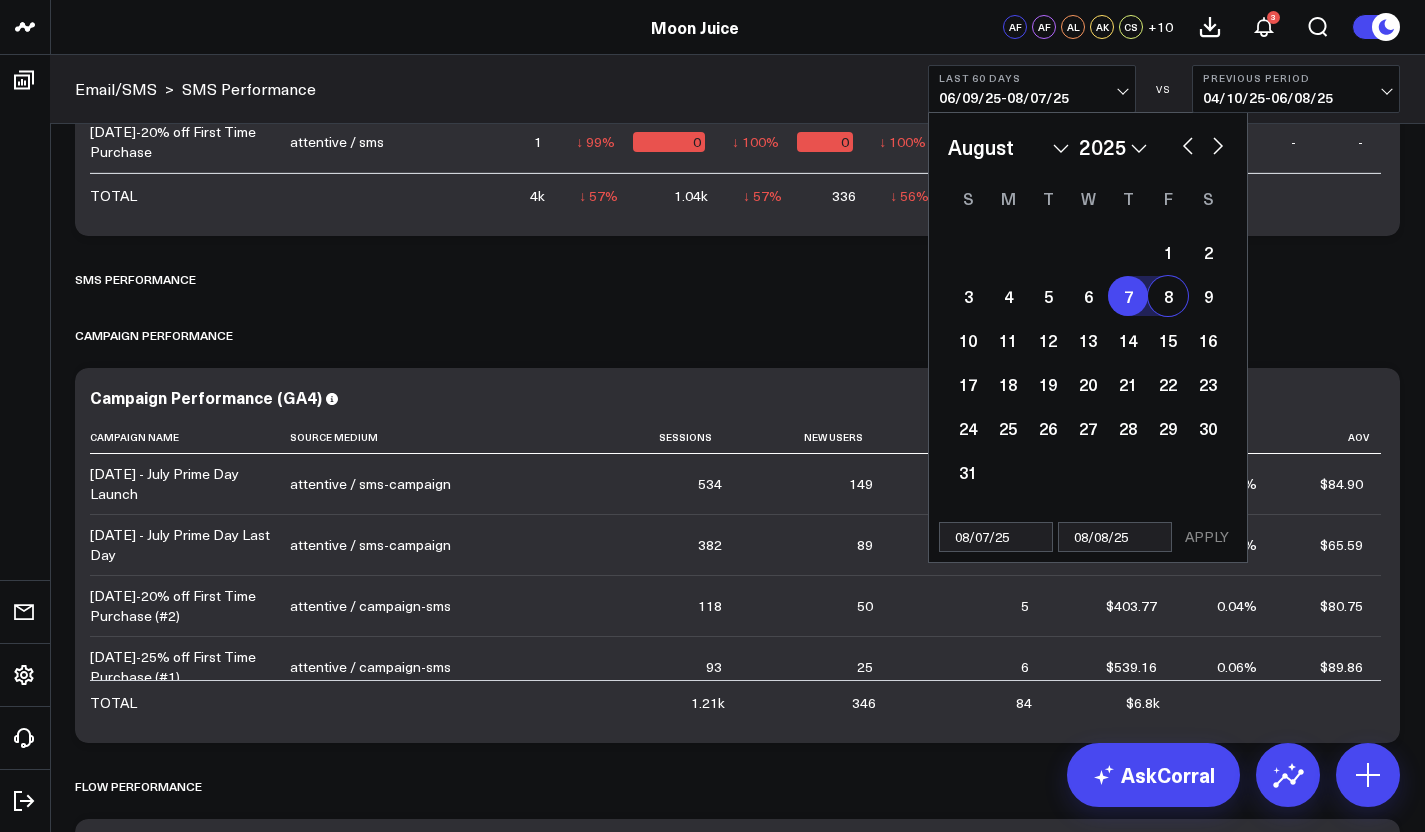 select on "7" 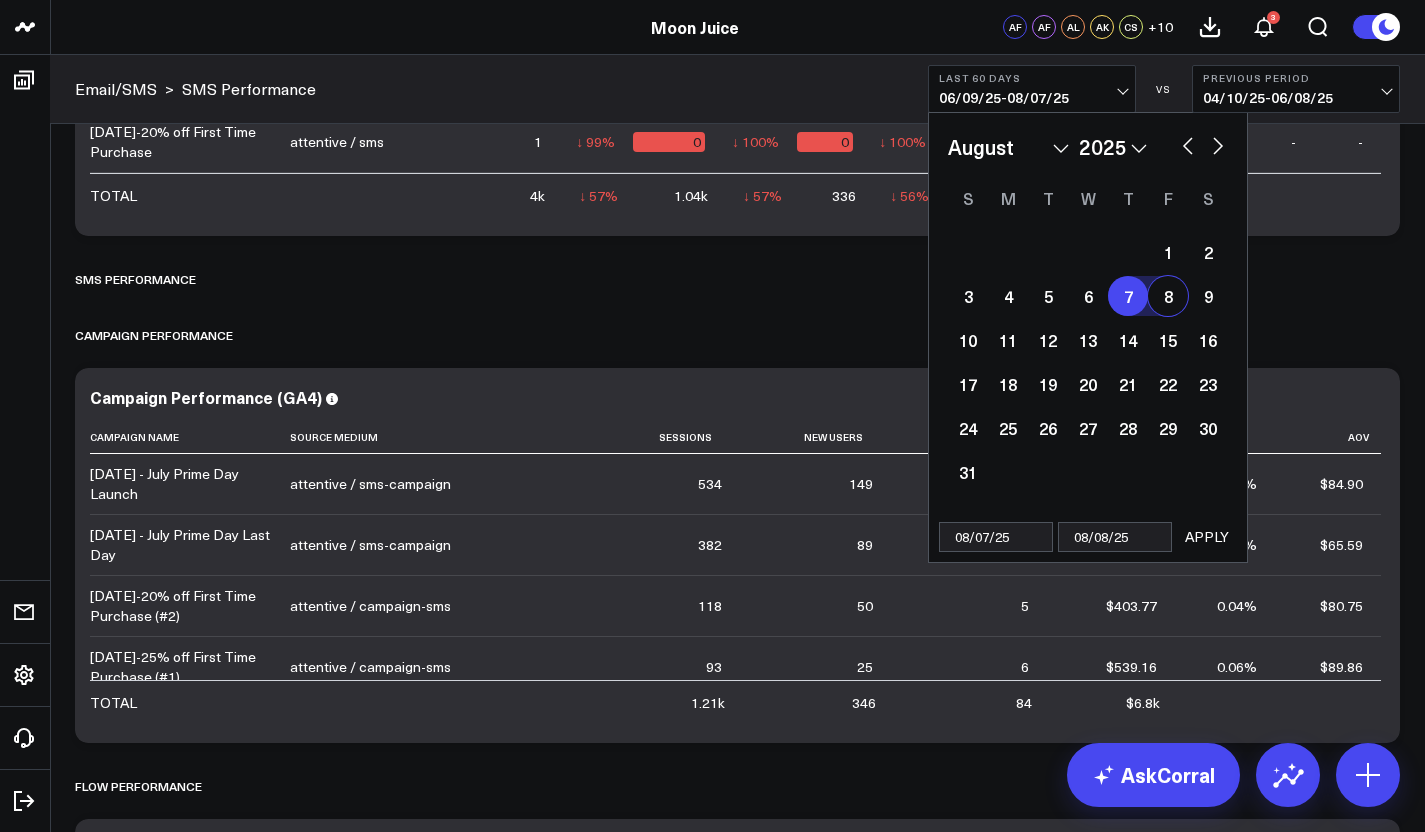 click on "8" at bounding box center (1168, 296) 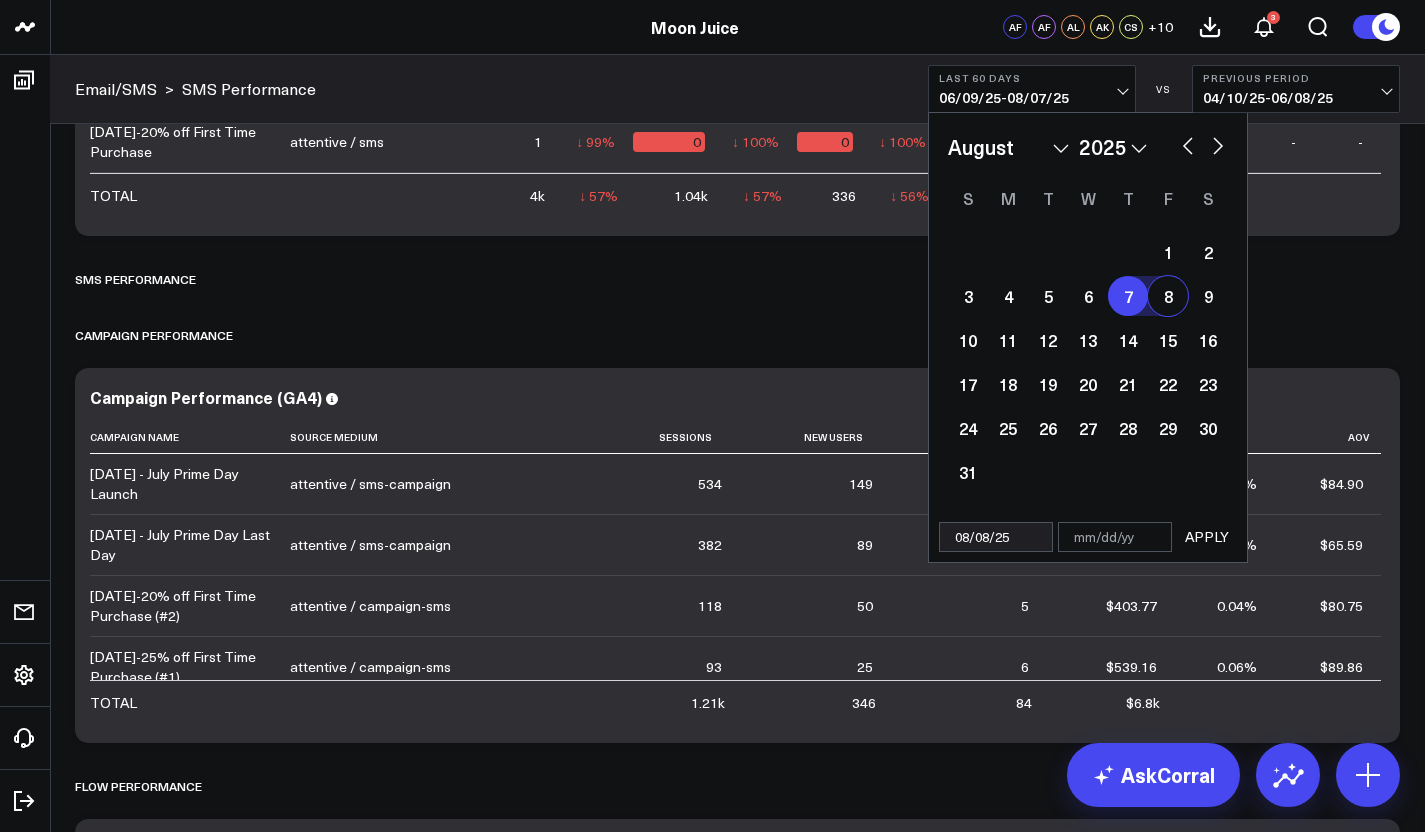 select on "7" 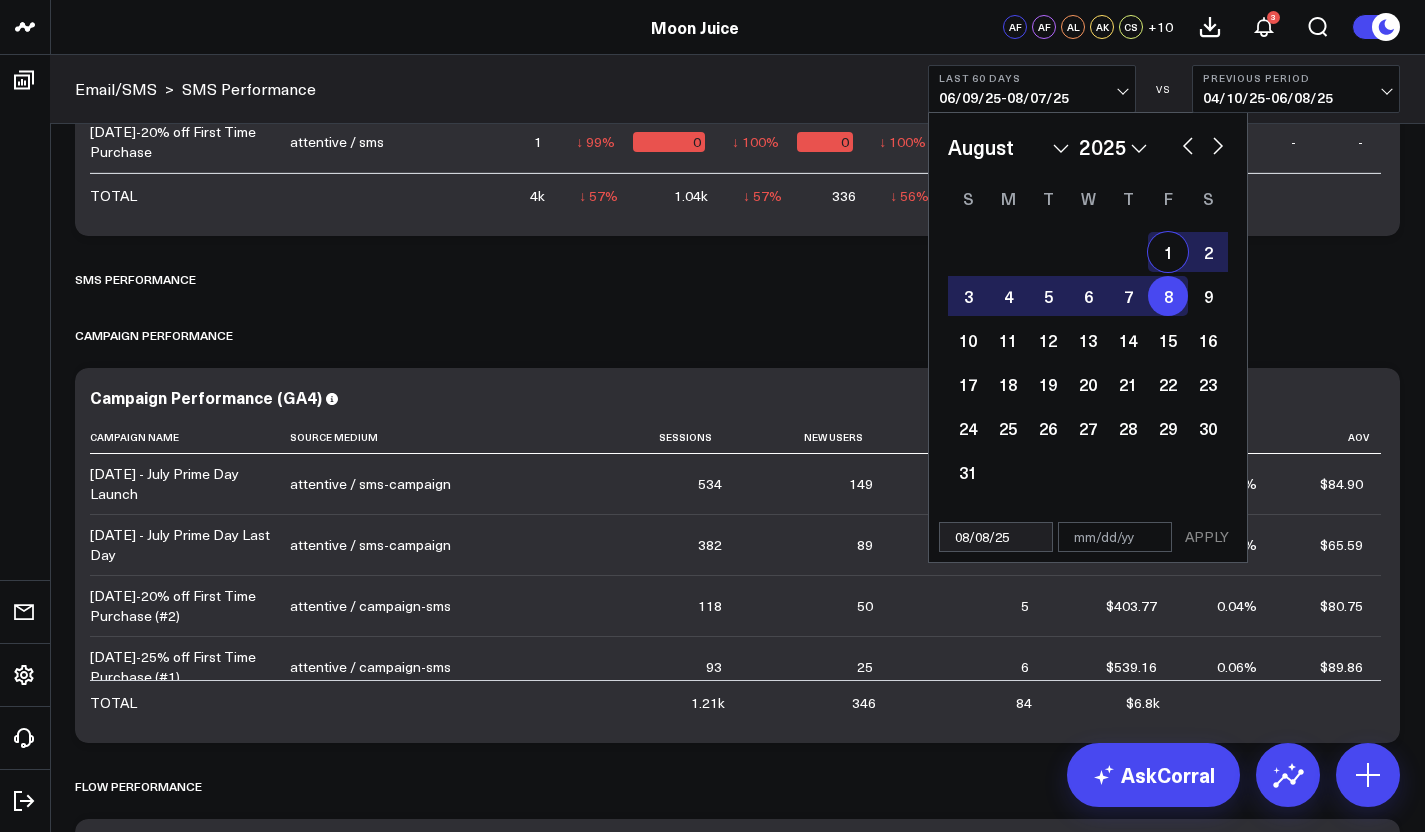 click on "1" at bounding box center (1168, 252) 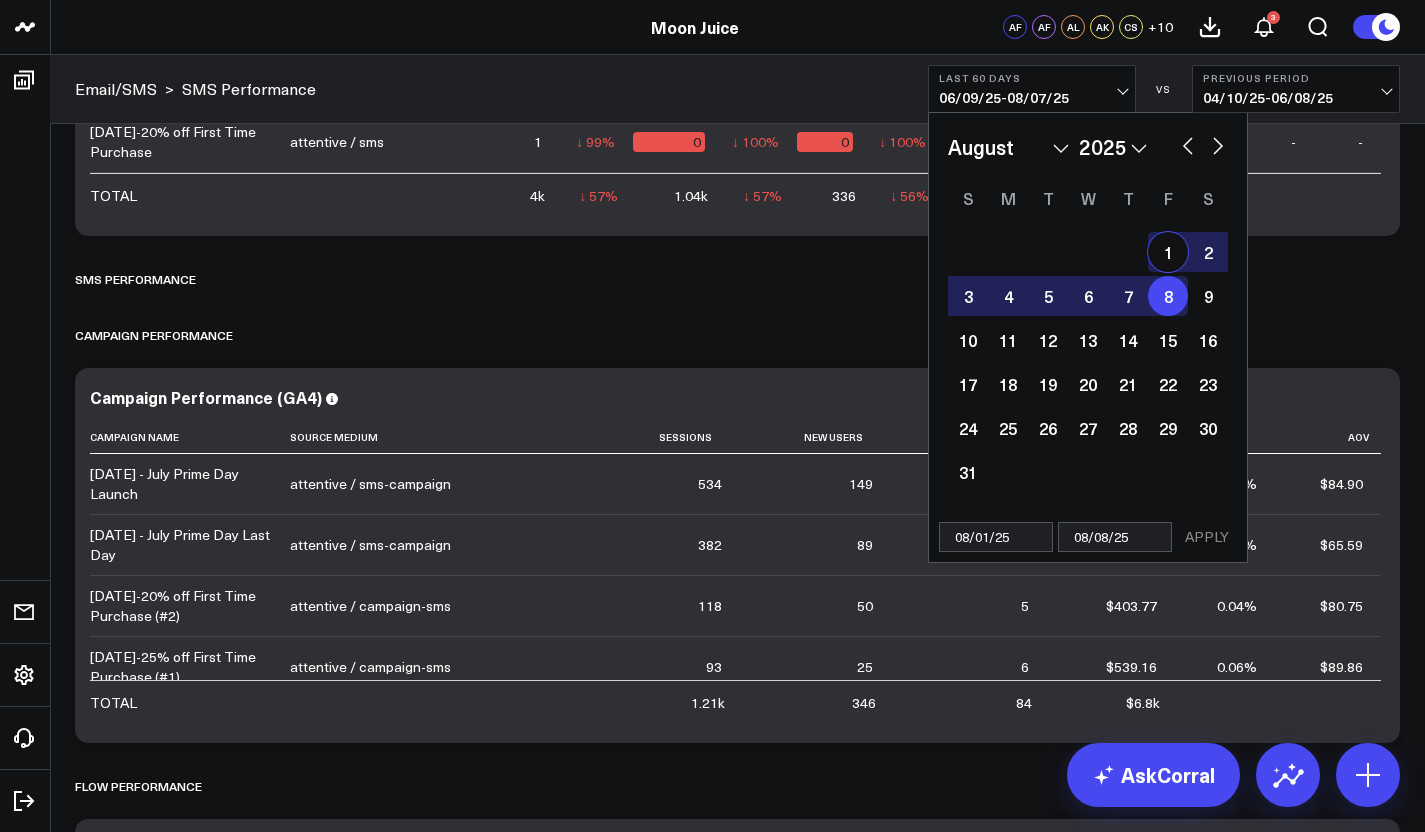 select on "7" 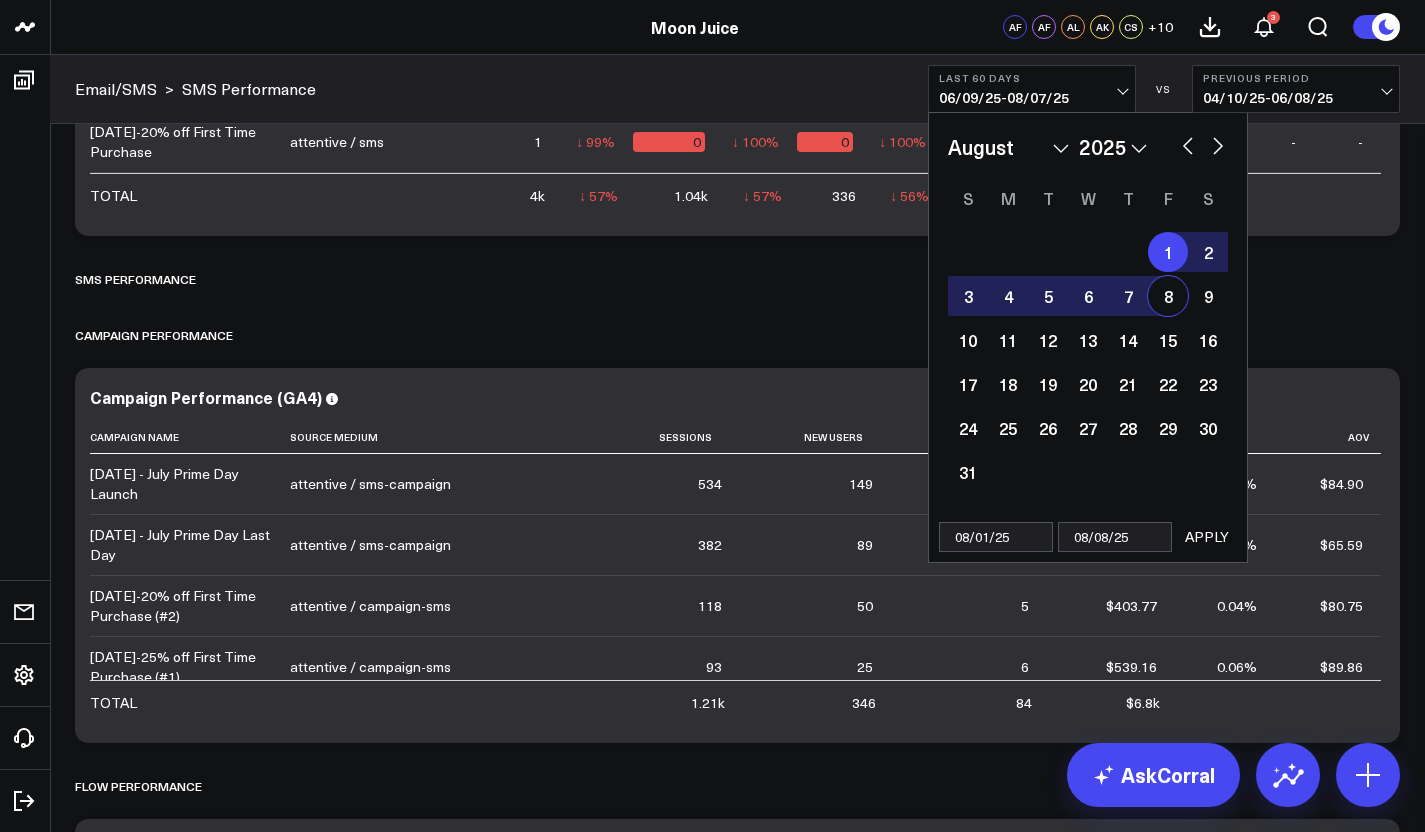 click on "APPLY" at bounding box center [1207, 537] 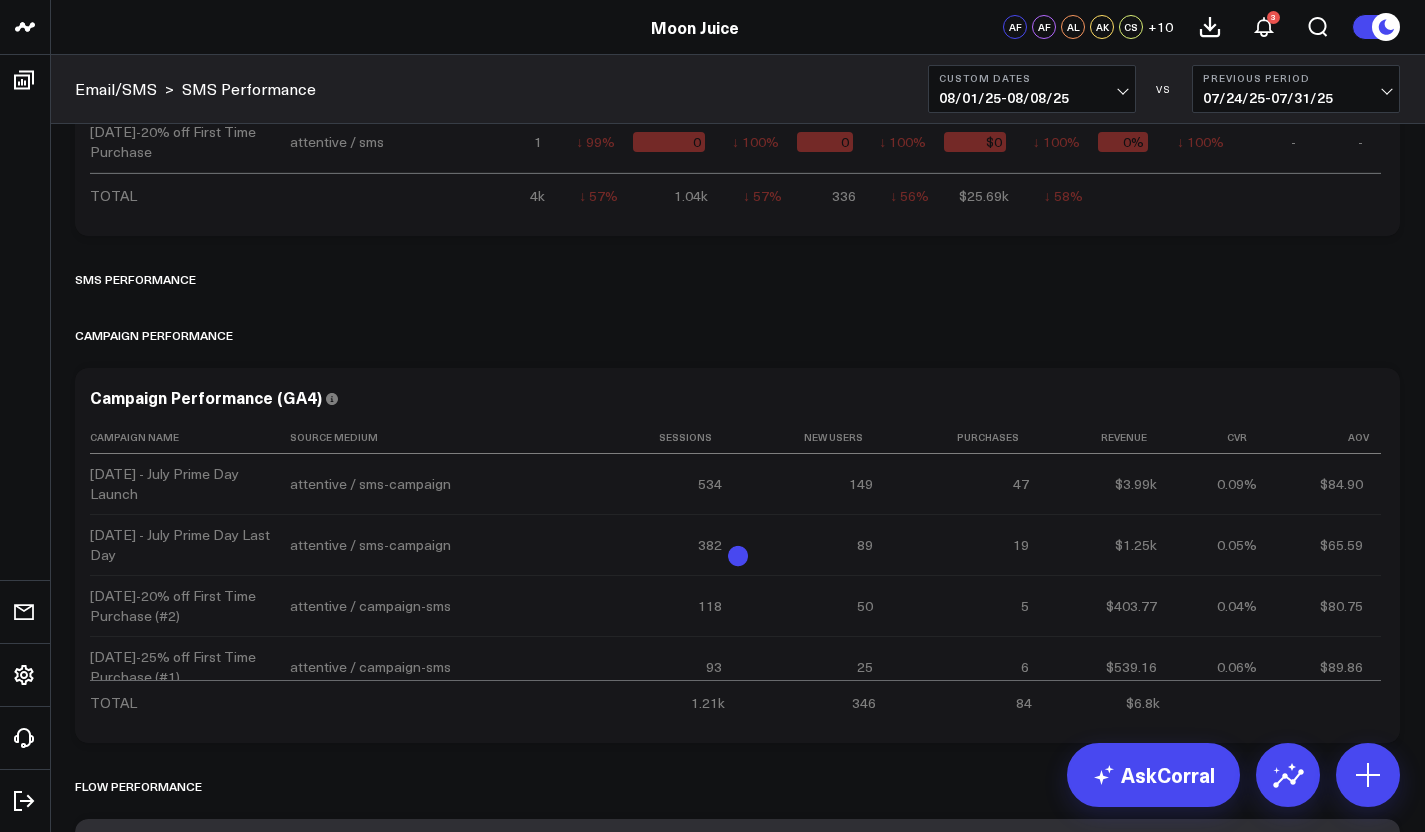 scroll, scrollTop: 780, scrollLeft: 0, axis: vertical 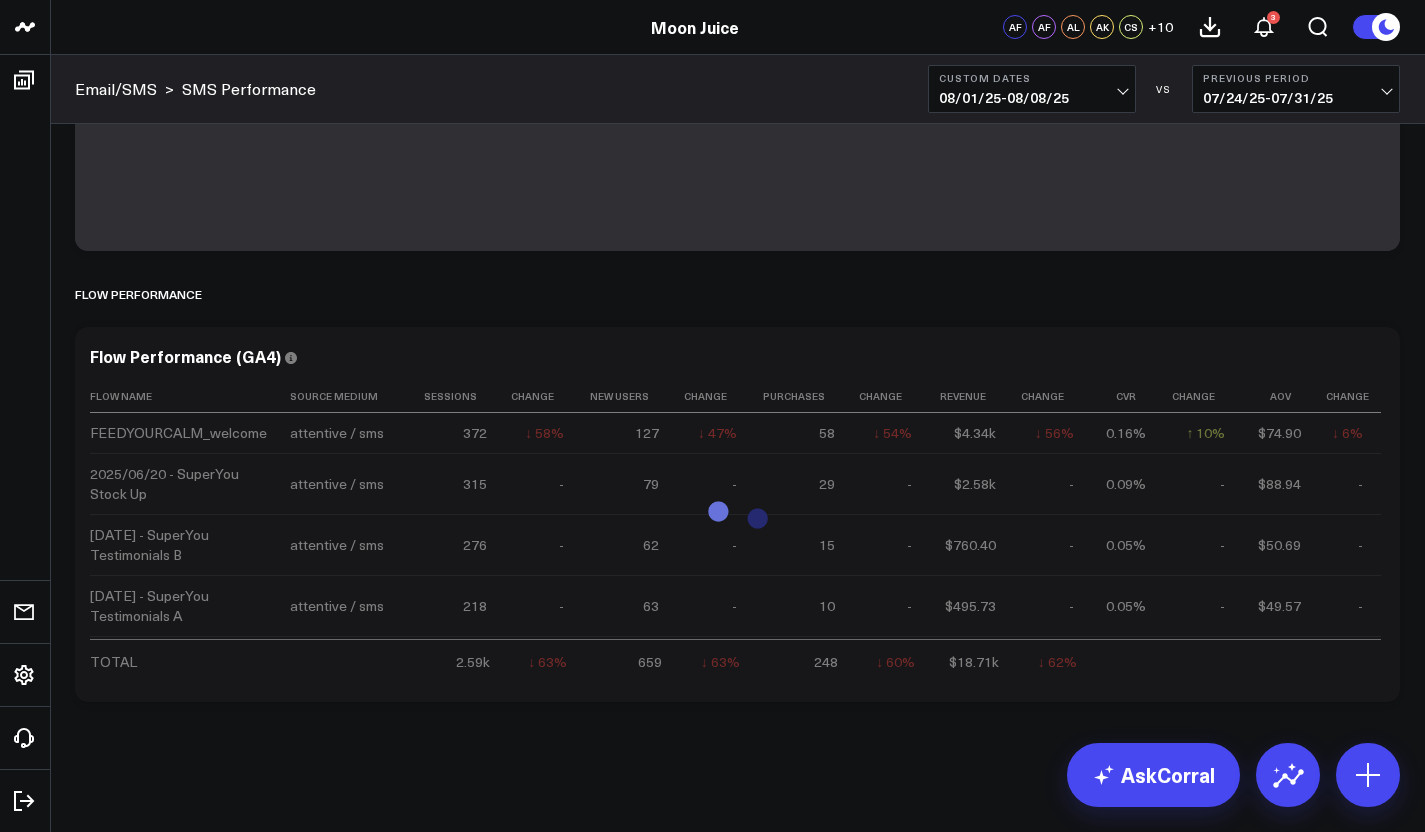 click on "[DATE]  -  [DATE]" at bounding box center [1296, 98] 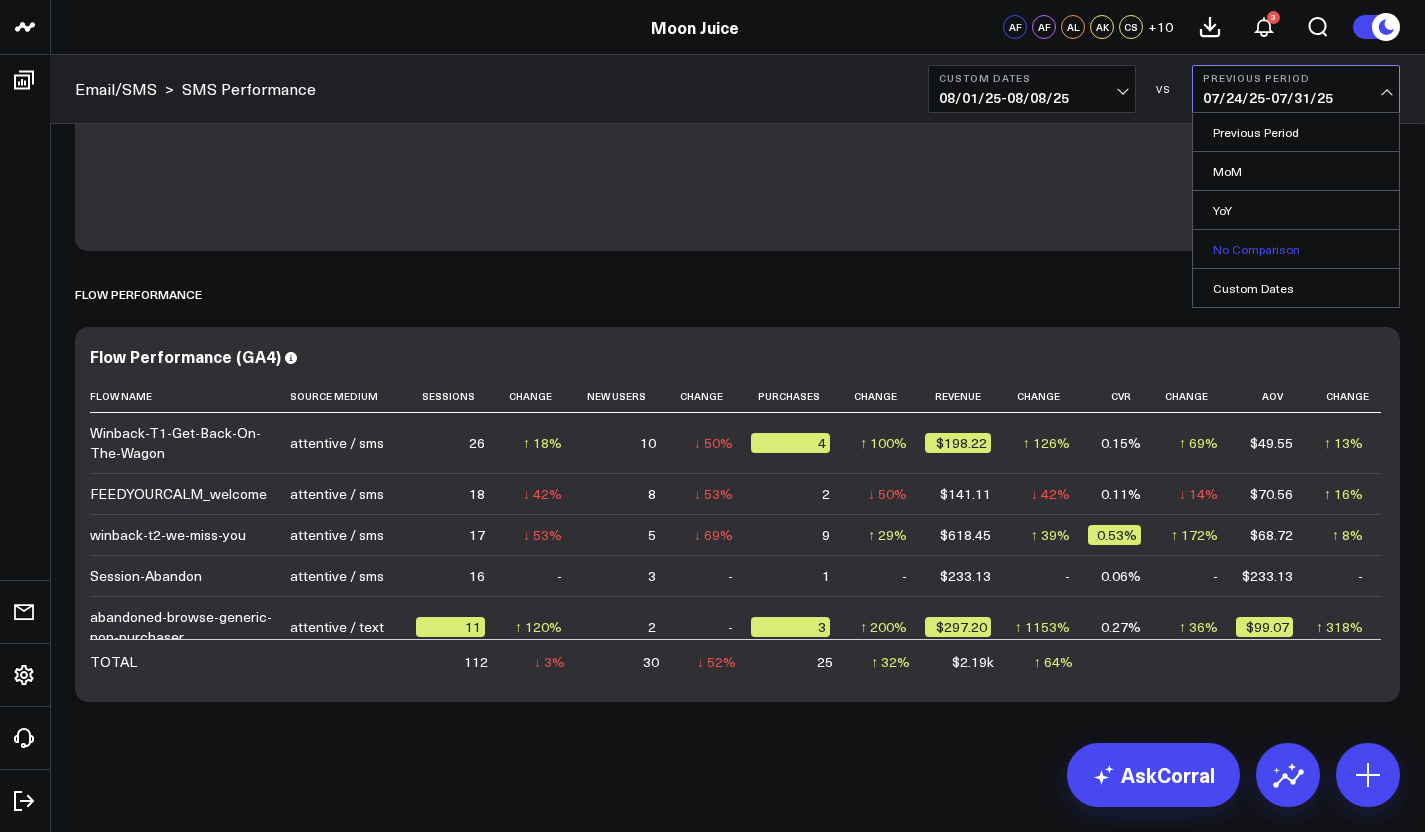 click on "No Comparison" at bounding box center (1296, 249) 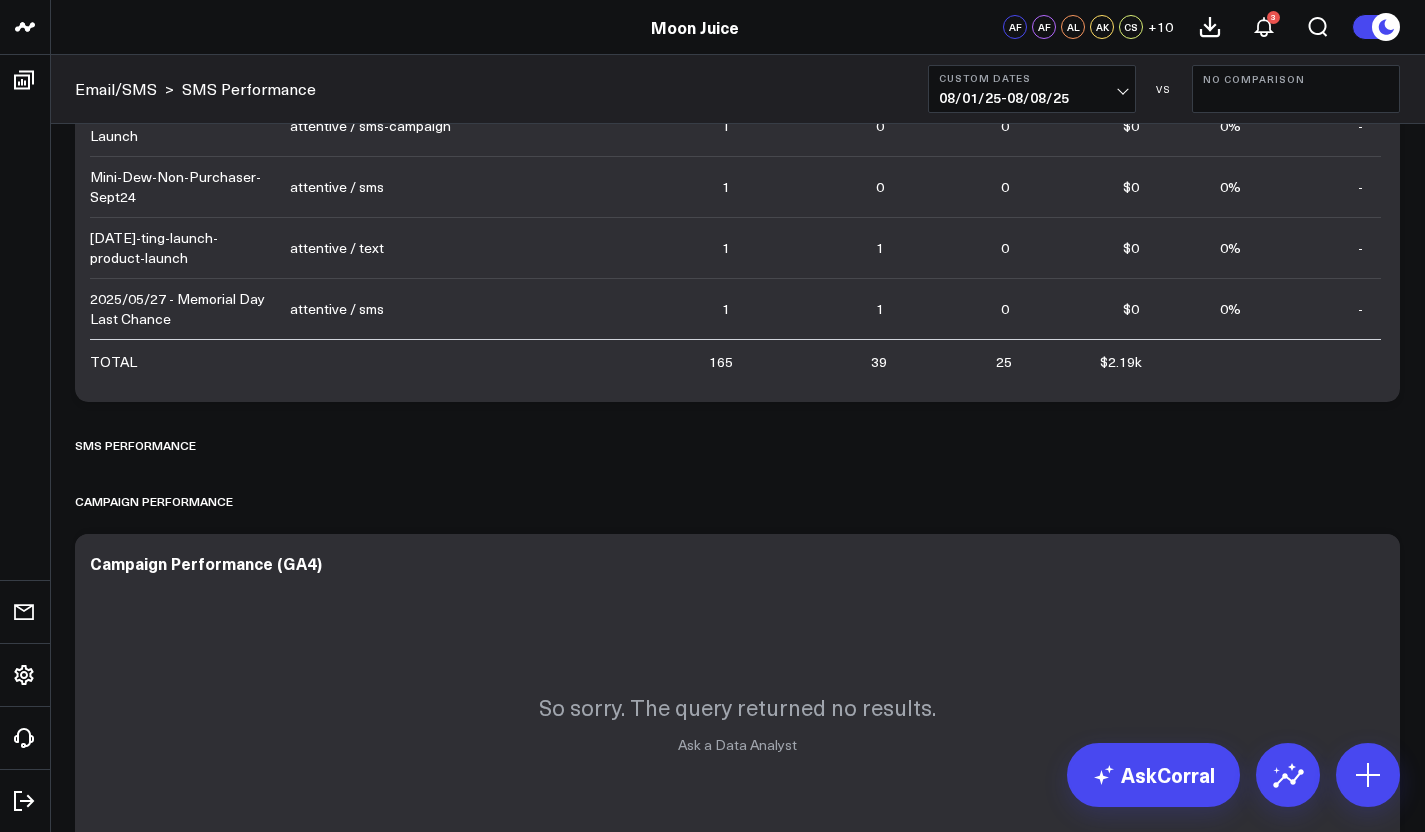 scroll, scrollTop: 112, scrollLeft: 0, axis: vertical 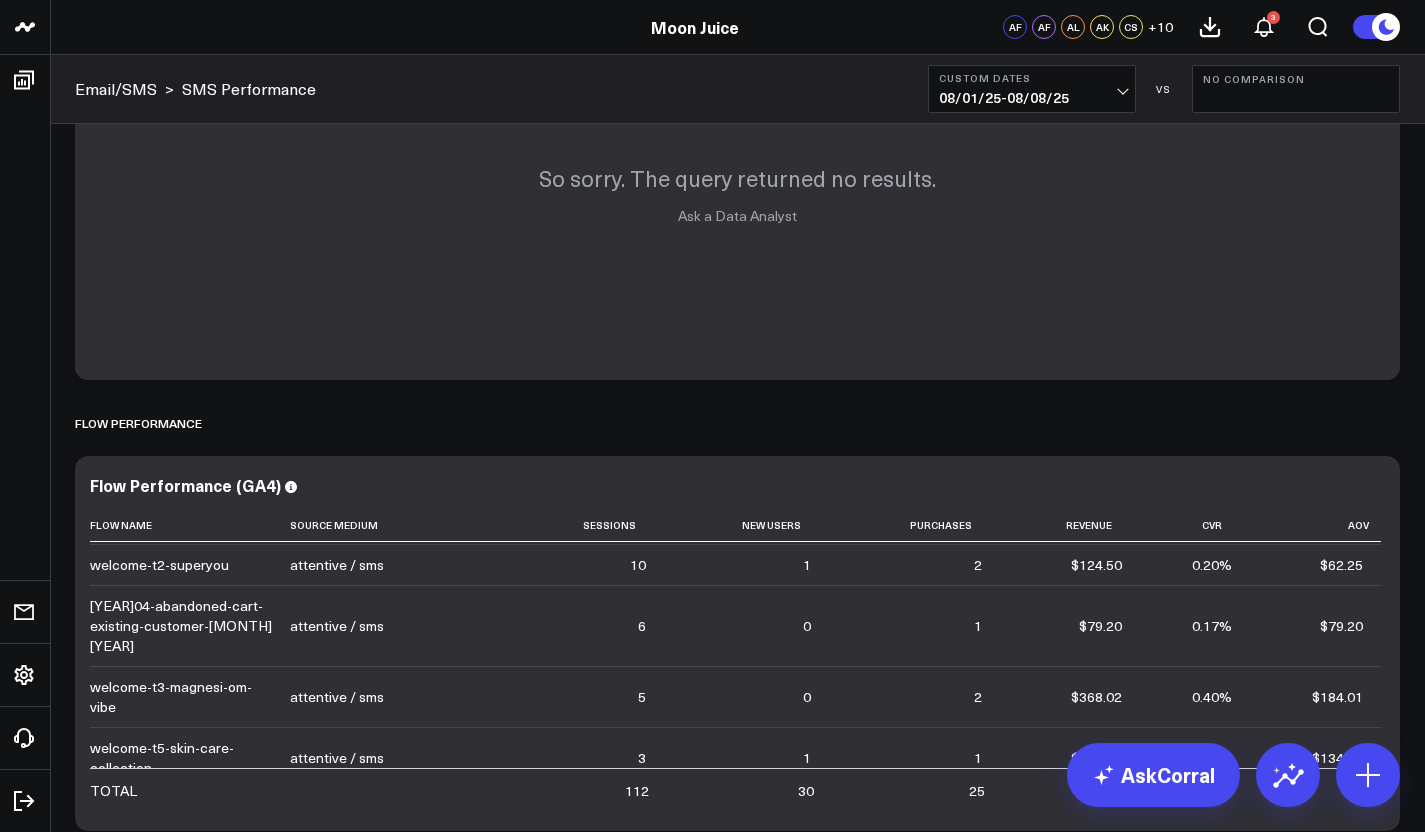 click on "No Comparison" at bounding box center (1296, 89) 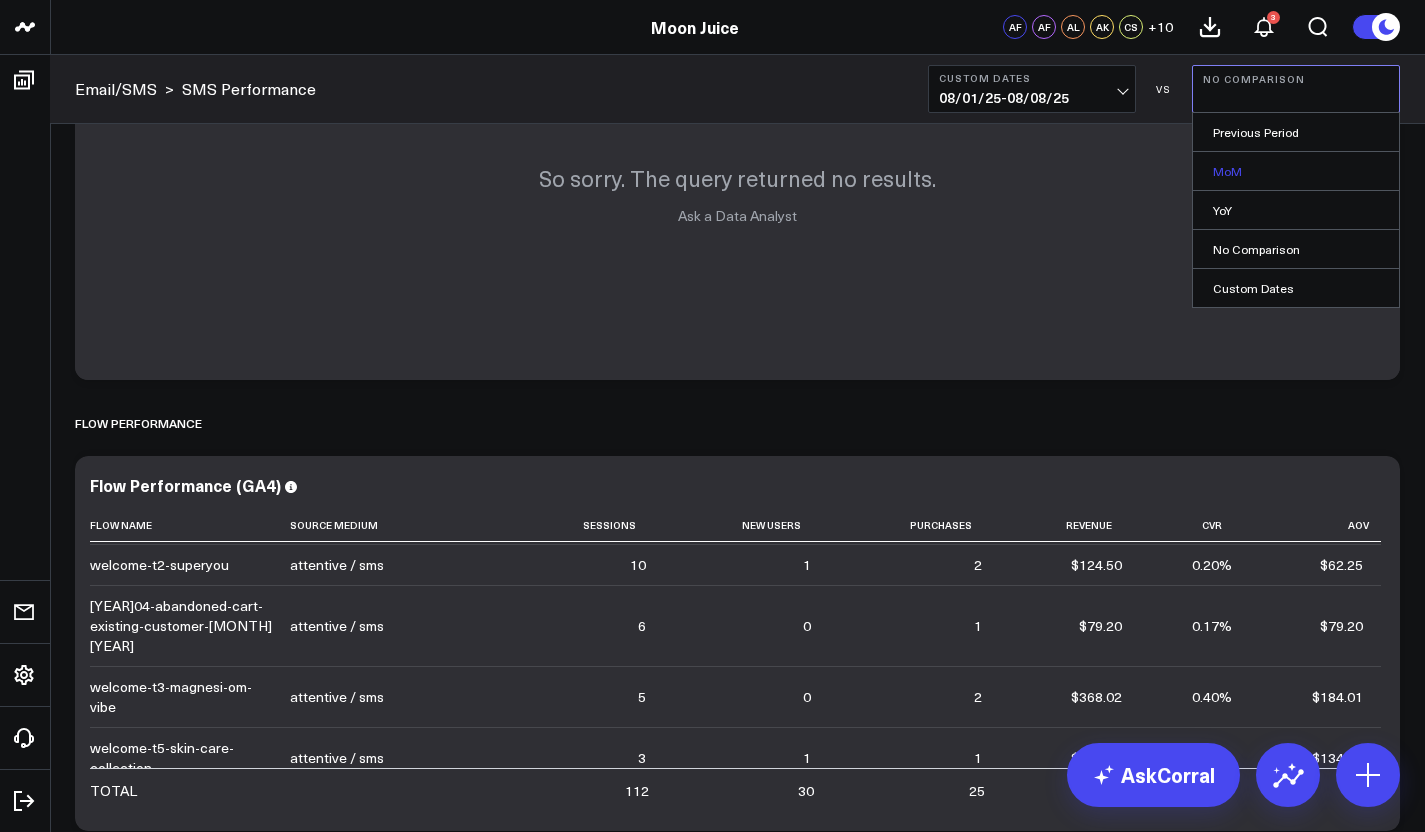 click on "MoM" at bounding box center (1296, 171) 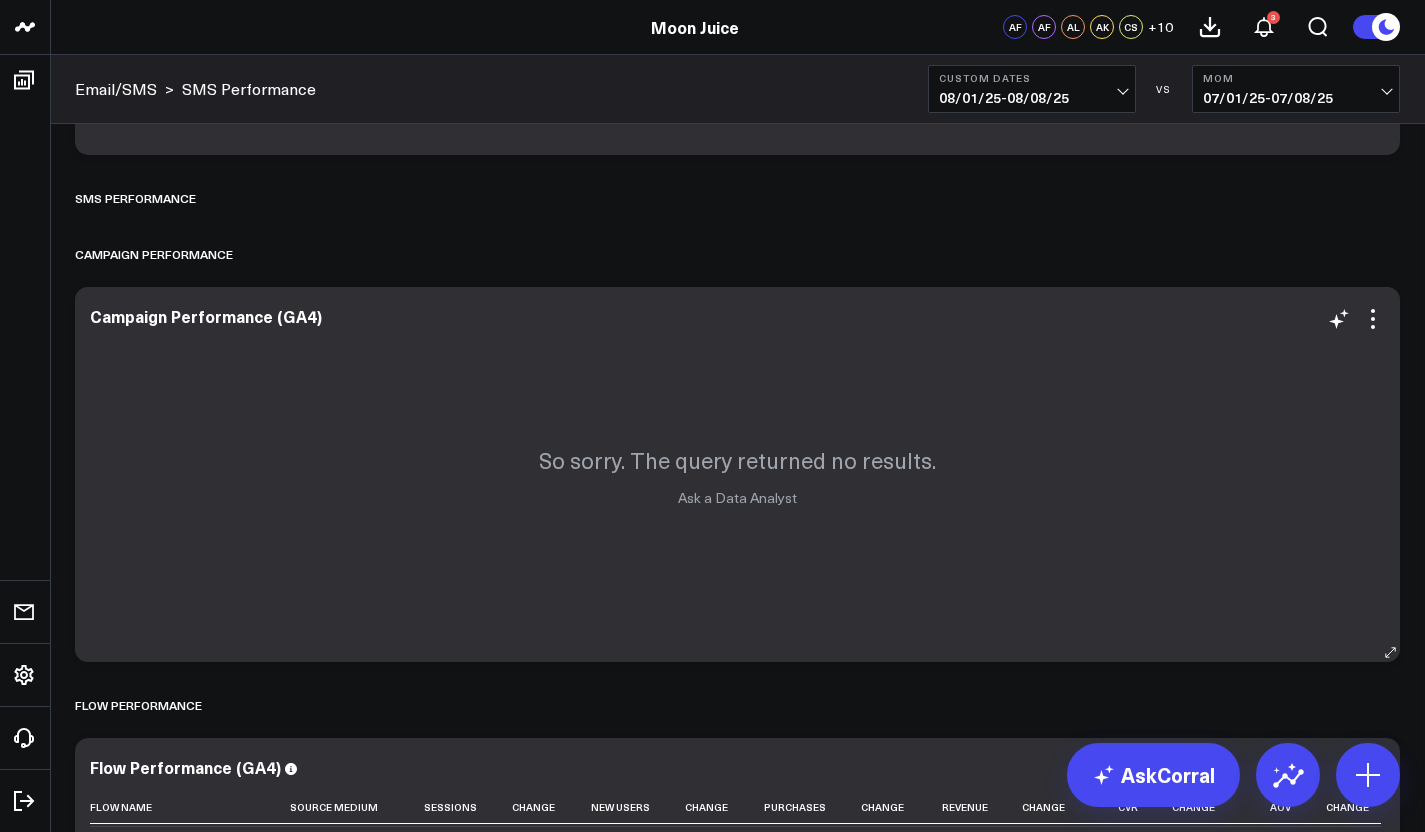 scroll, scrollTop: 780, scrollLeft: 0, axis: vertical 